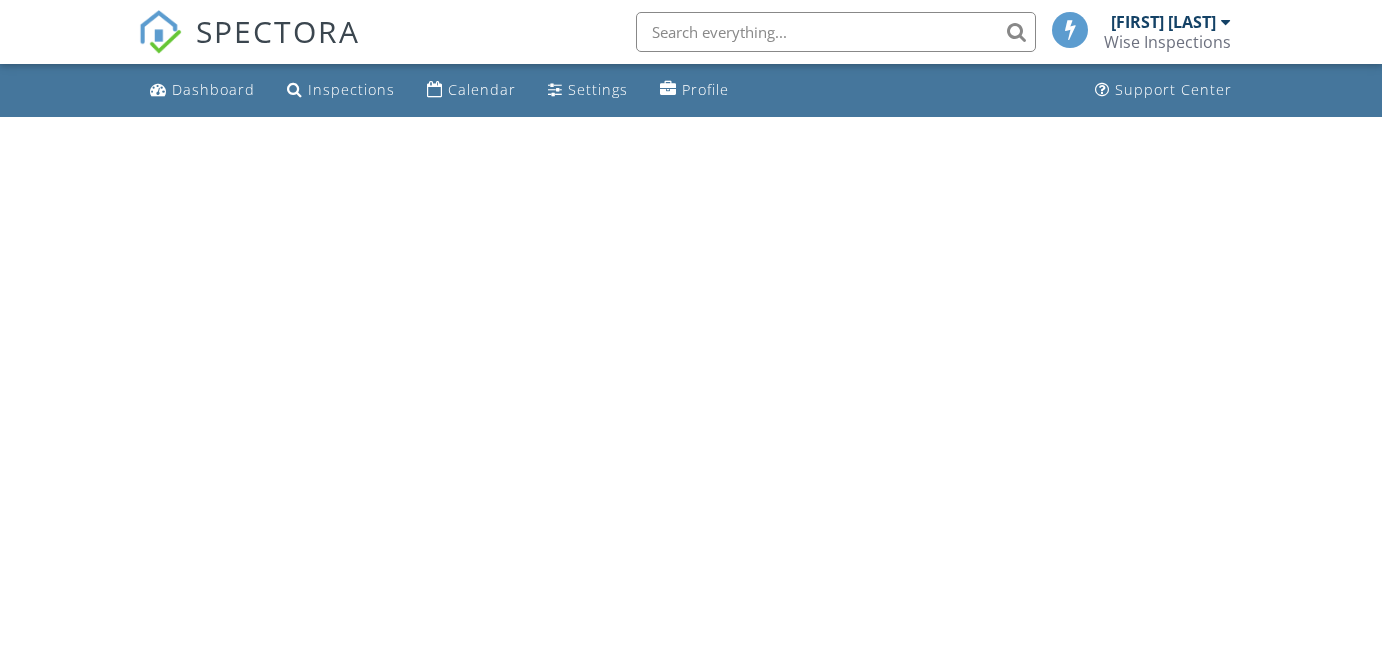 scroll, scrollTop: 0, scrollLeft: 0, axis: both 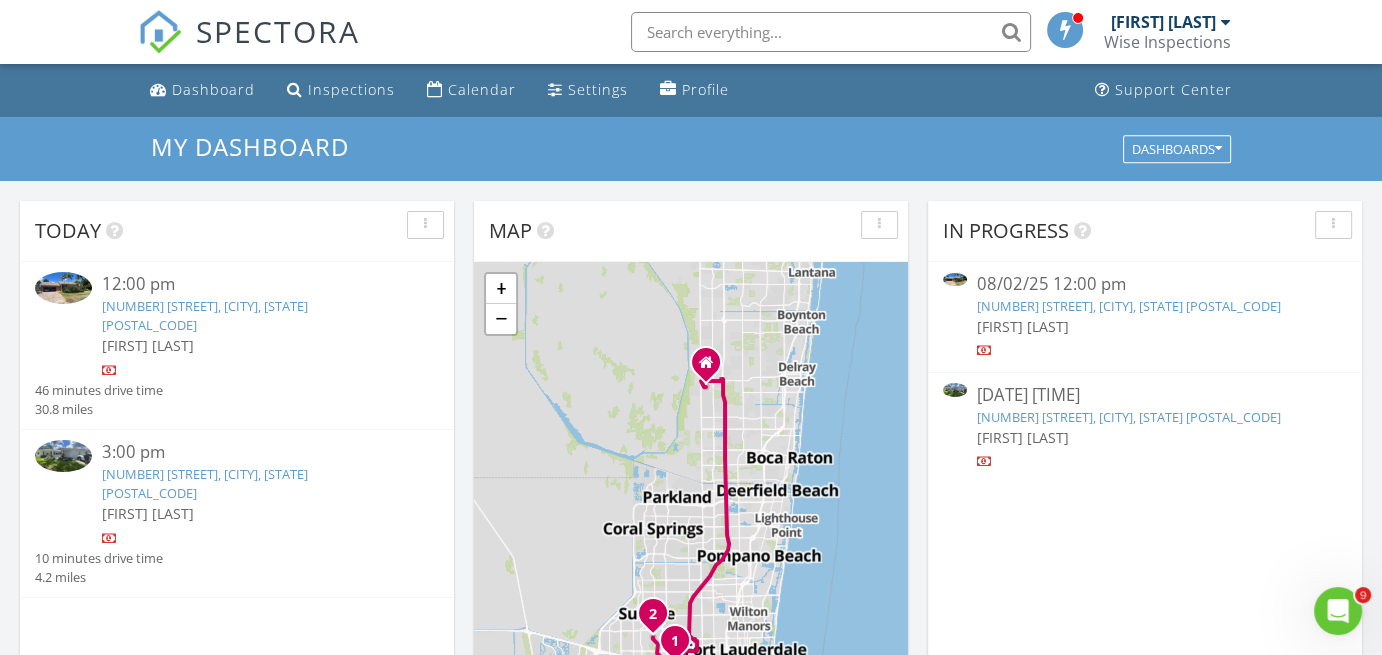 click on "[NUMBER] [STREET], [CITY], [STATE] [POSTAL_CODE]" at bounding box center (205, 483) 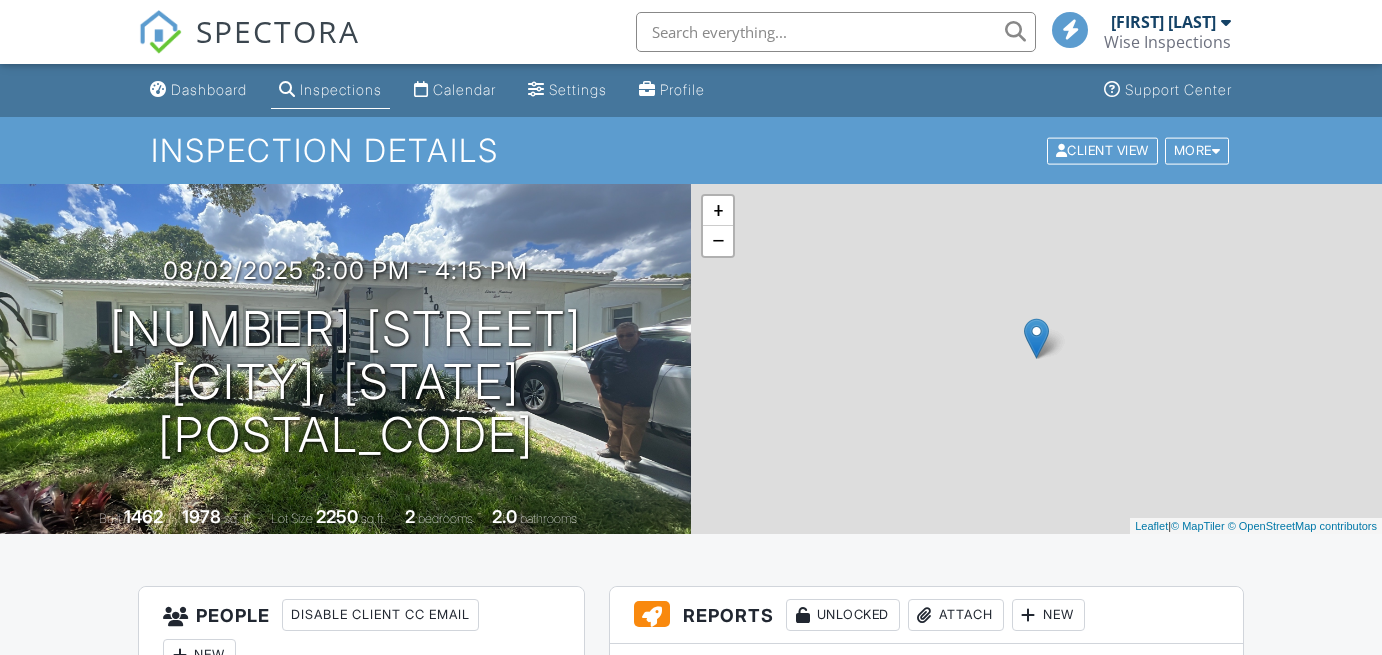 scroll, scrollTop: 0, scrollLeft: 0, axis: both 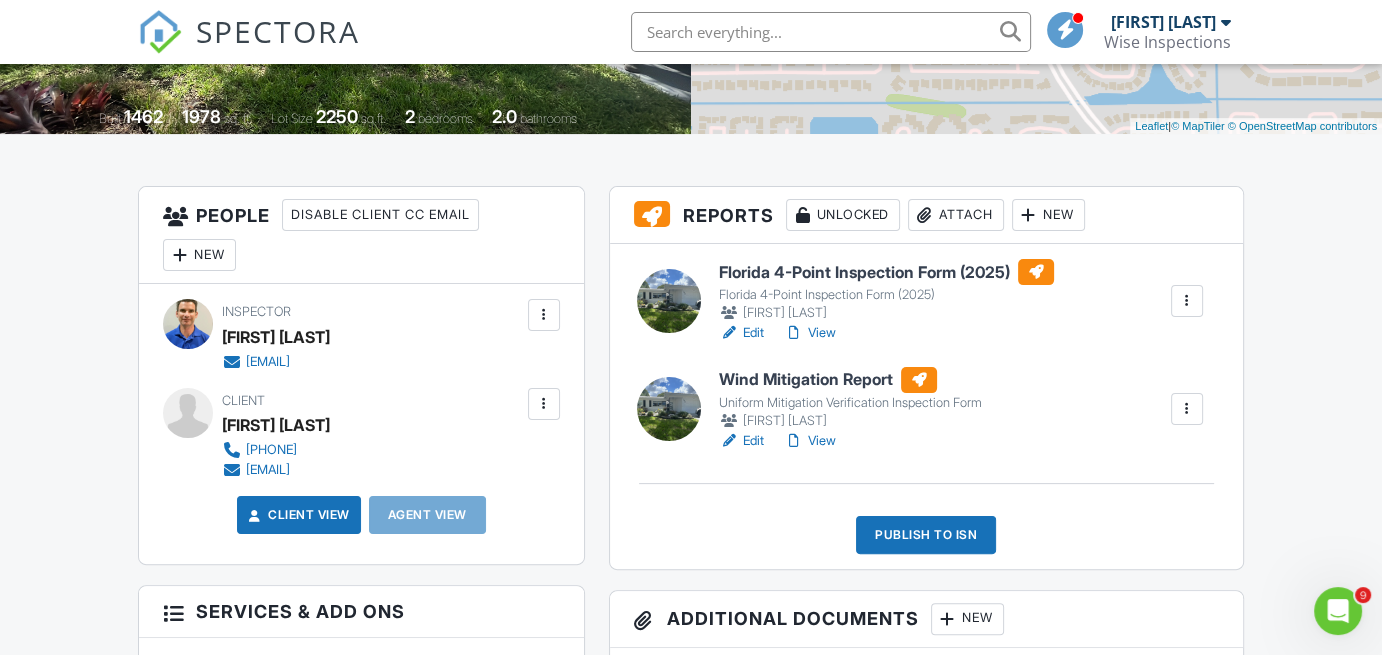 click on "View" at bounding box center (810, 441) 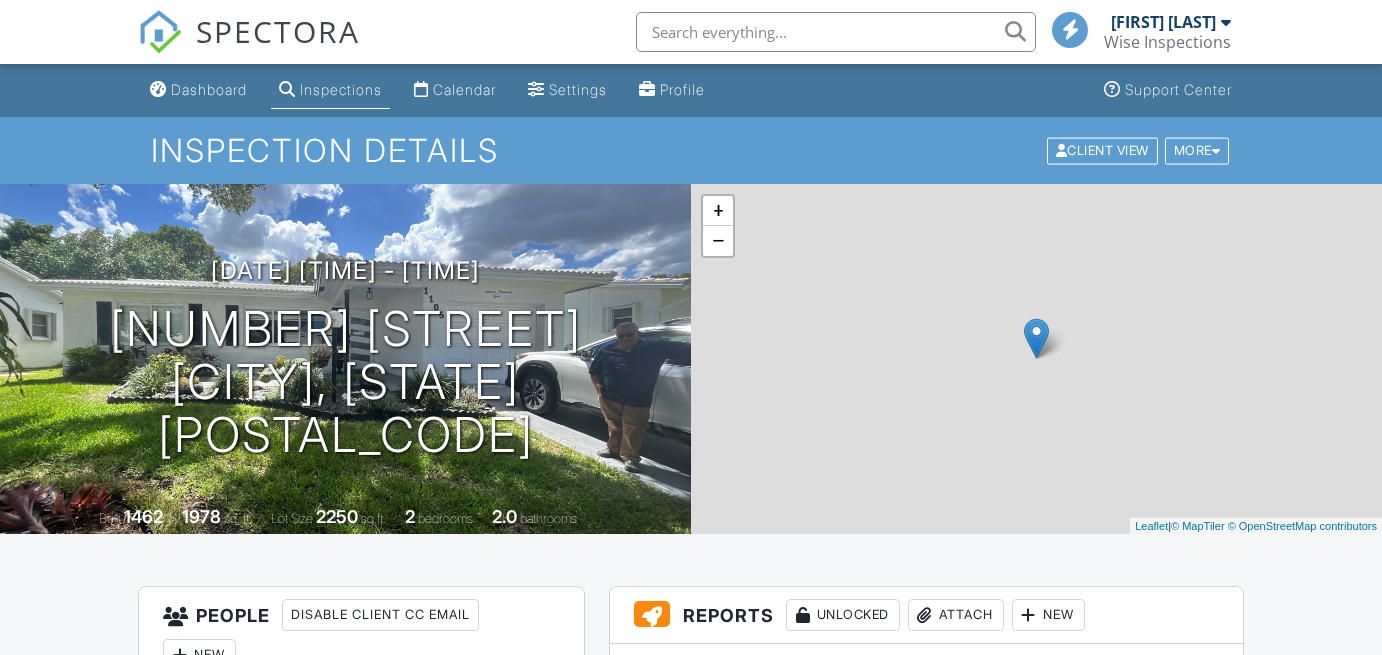 scroll, scrollTop: 397, scrollLeft: 0, axis: vertical 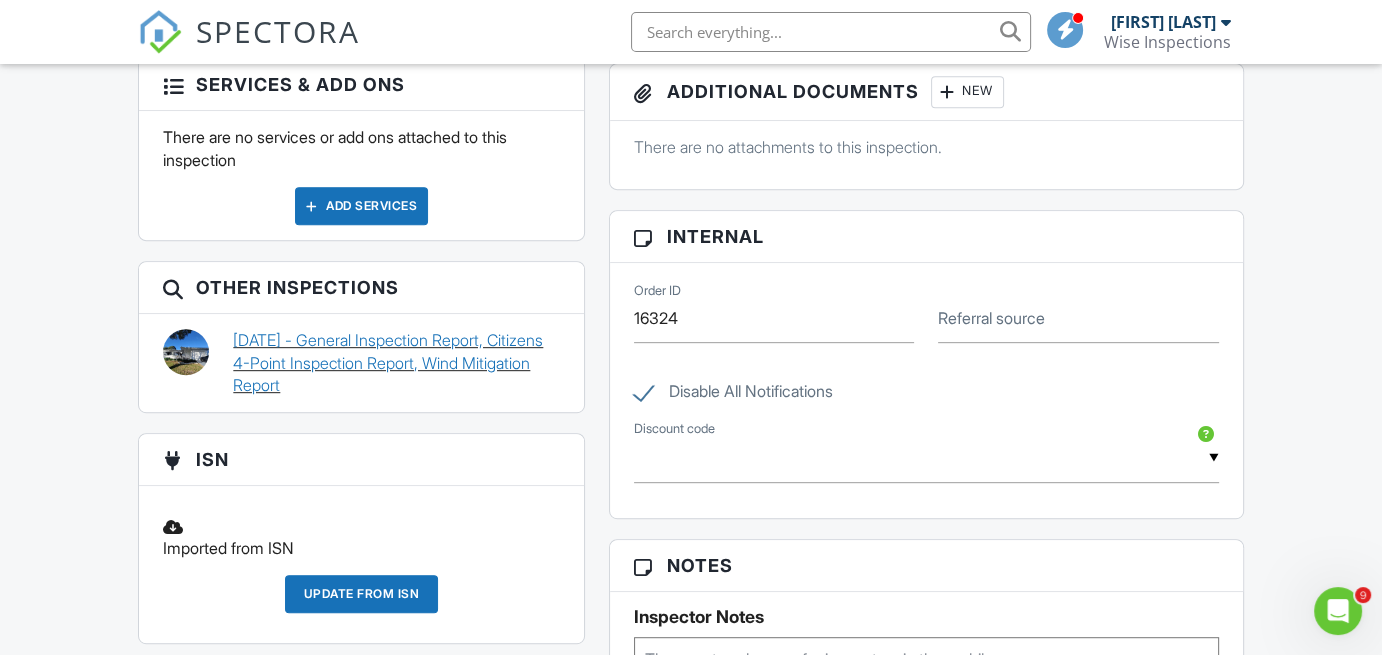 click on "02/02/2022 - General Inspection Report, Citizens 4-Point Inspection Report, Wind Mitigation Report" at bounding box center [396, 362] 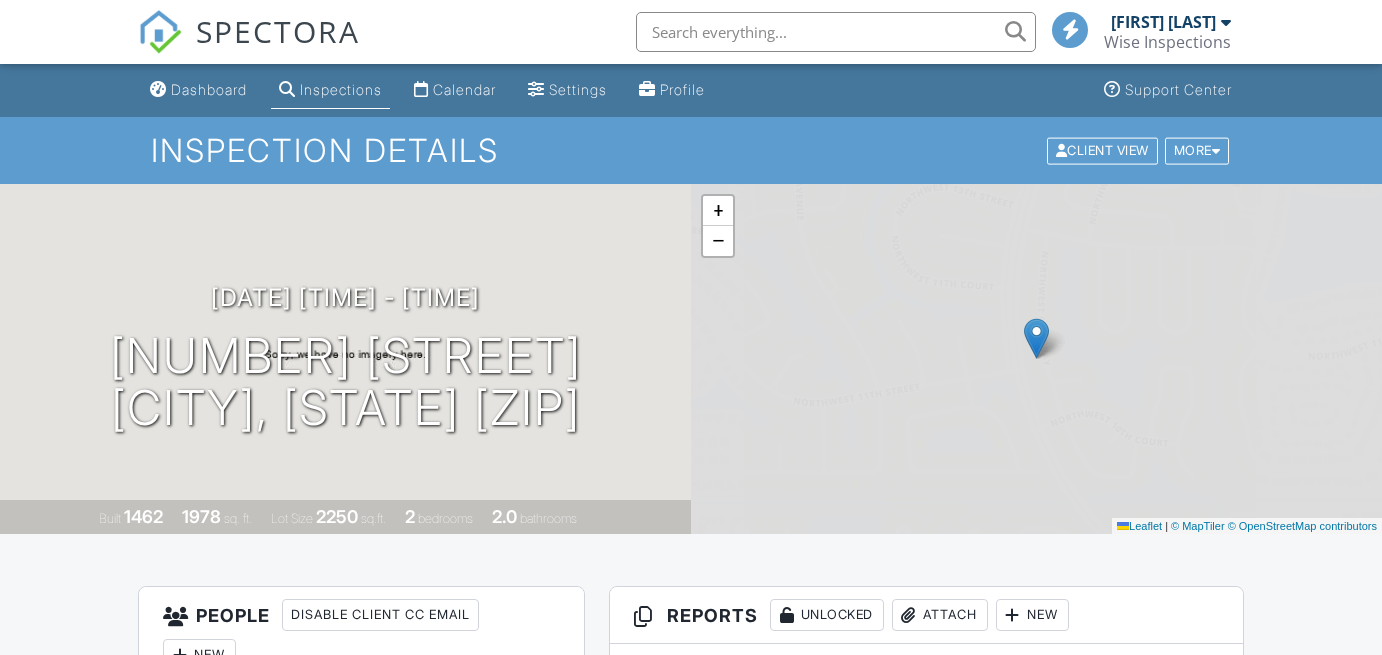 scroll, scrollTop: 0, scrollLeft: 0, axis: both 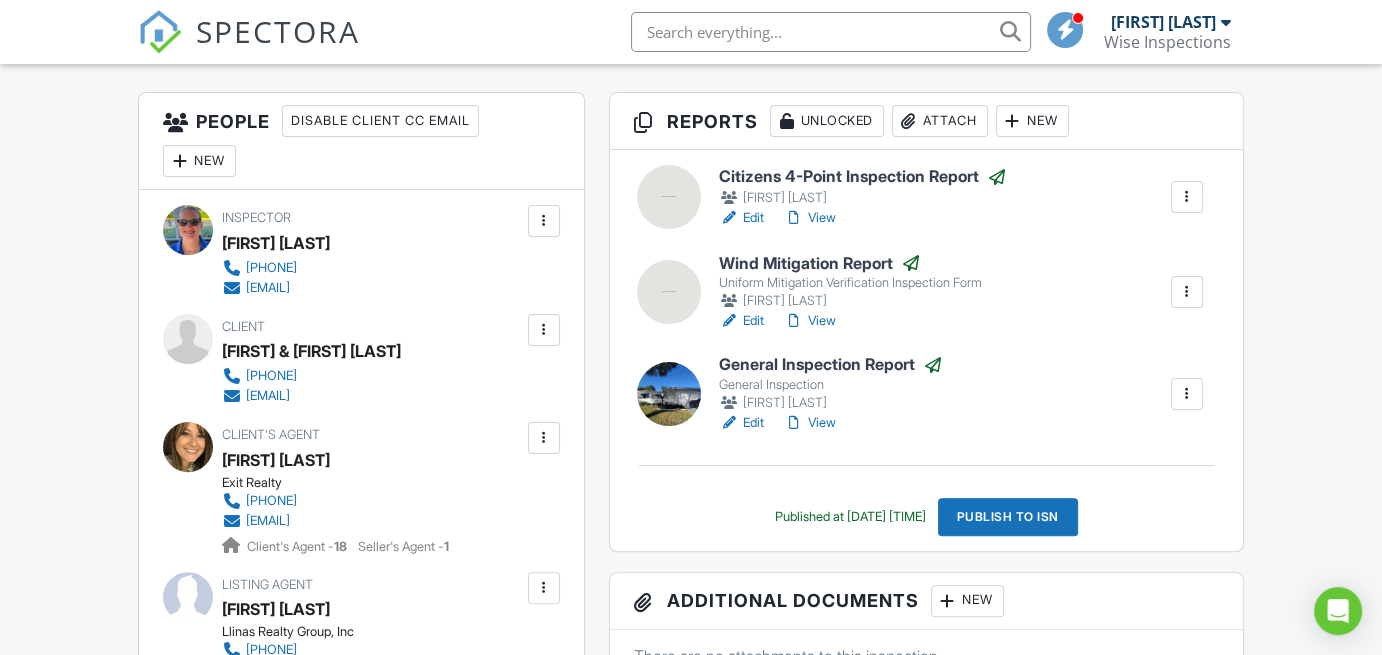 drag, startPoint x: 1389, startPoint y: 110, endPoint x: 1395, endPoint y: 235, distance: 125.14392 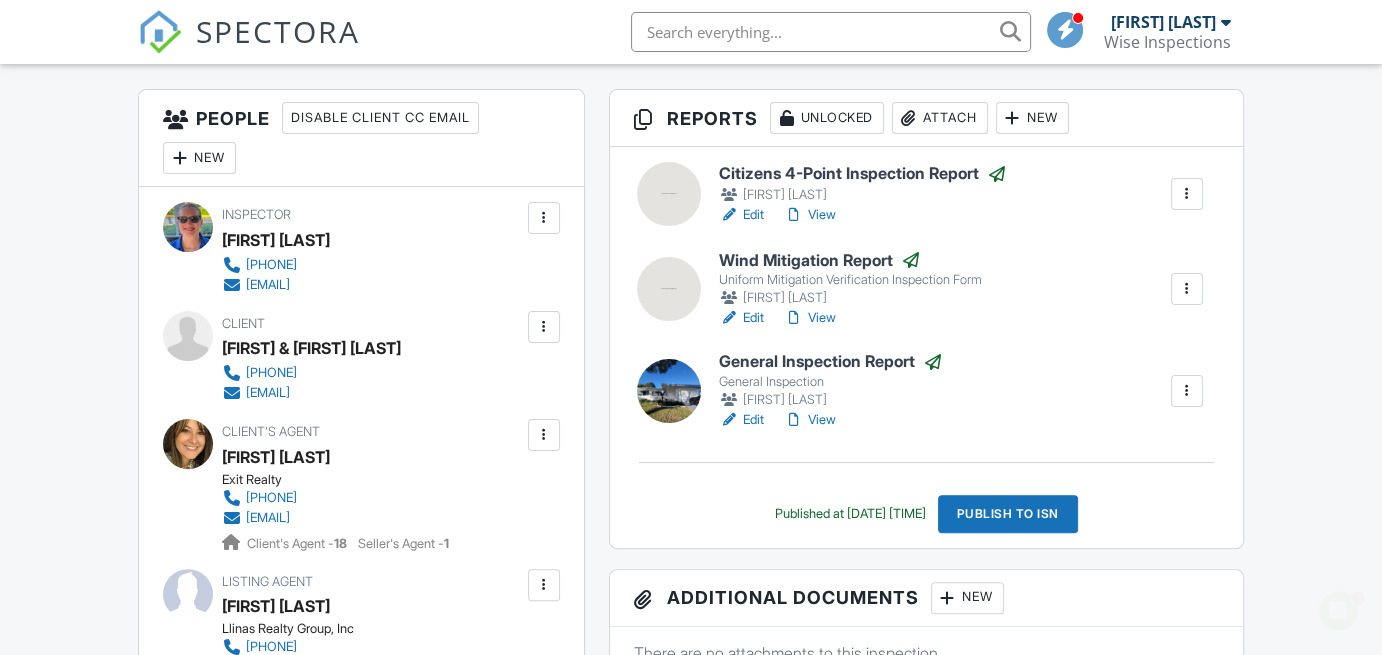 scroll, scrollTop: 0, scrollLeft: 0, axis: both 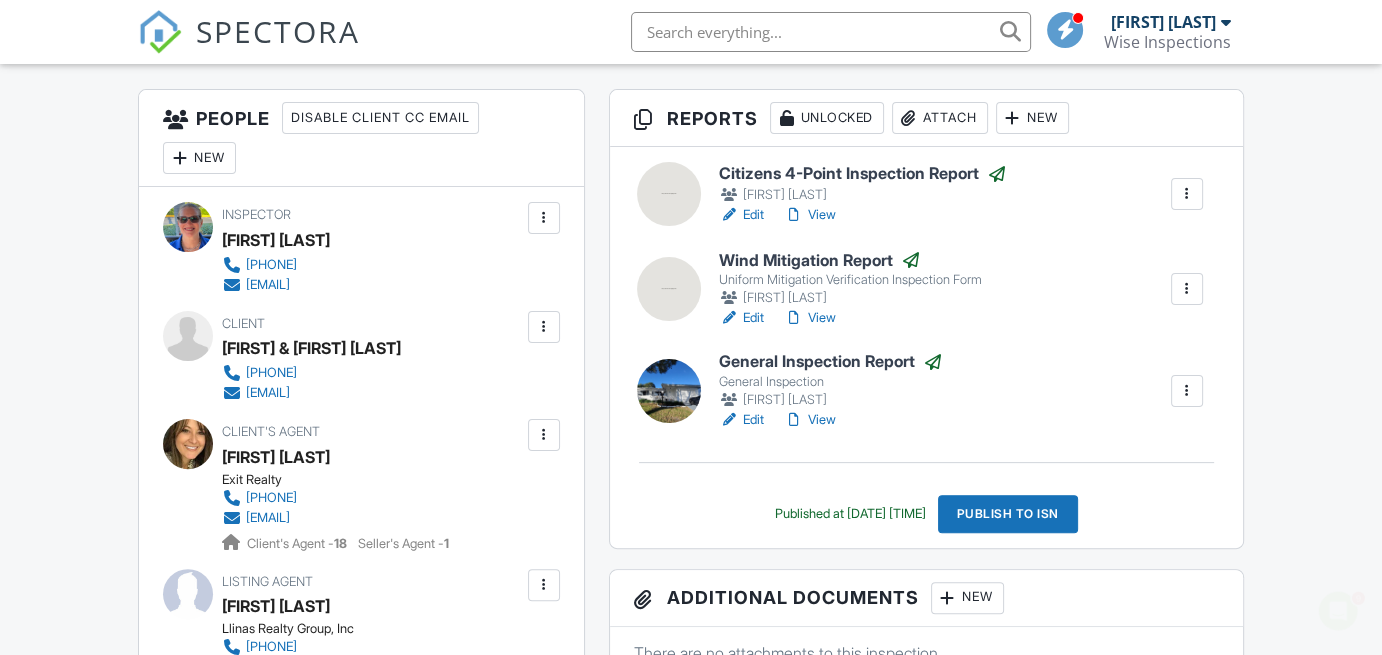 click on "View" at bounding box center [810, 318] 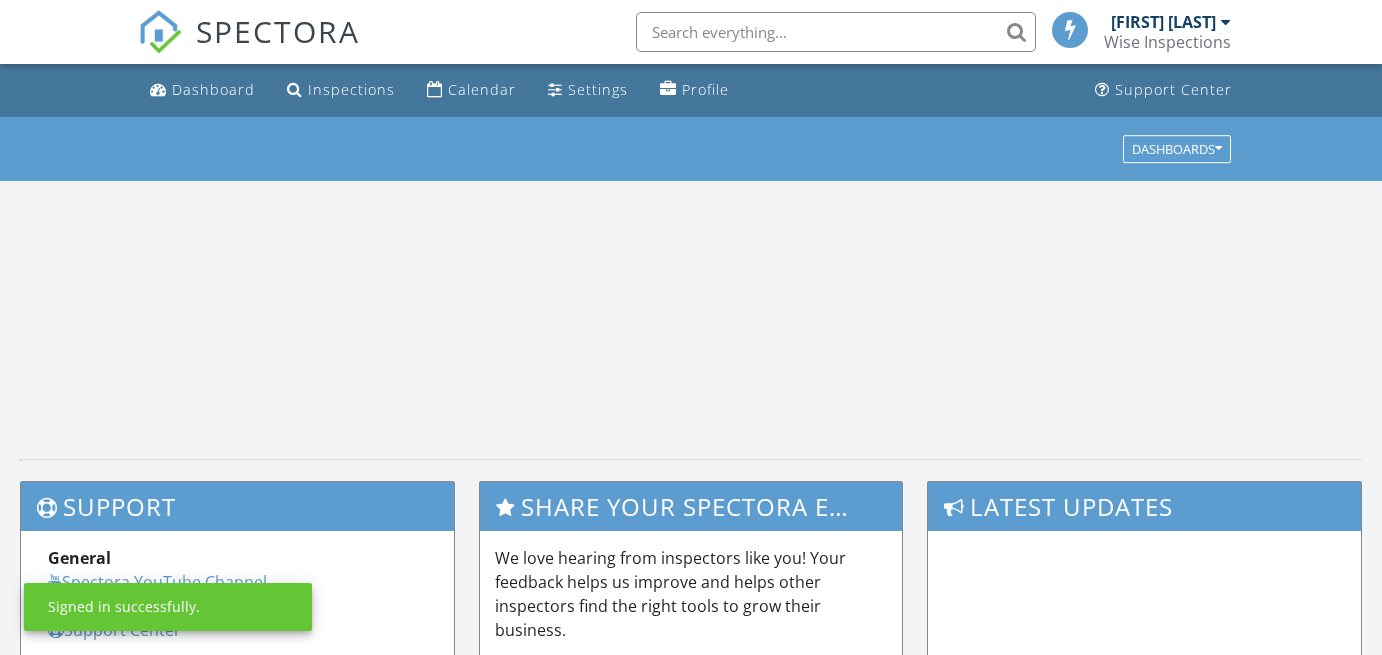 scroll, scrollTop: 0, scrollLeft: 0, axis: both 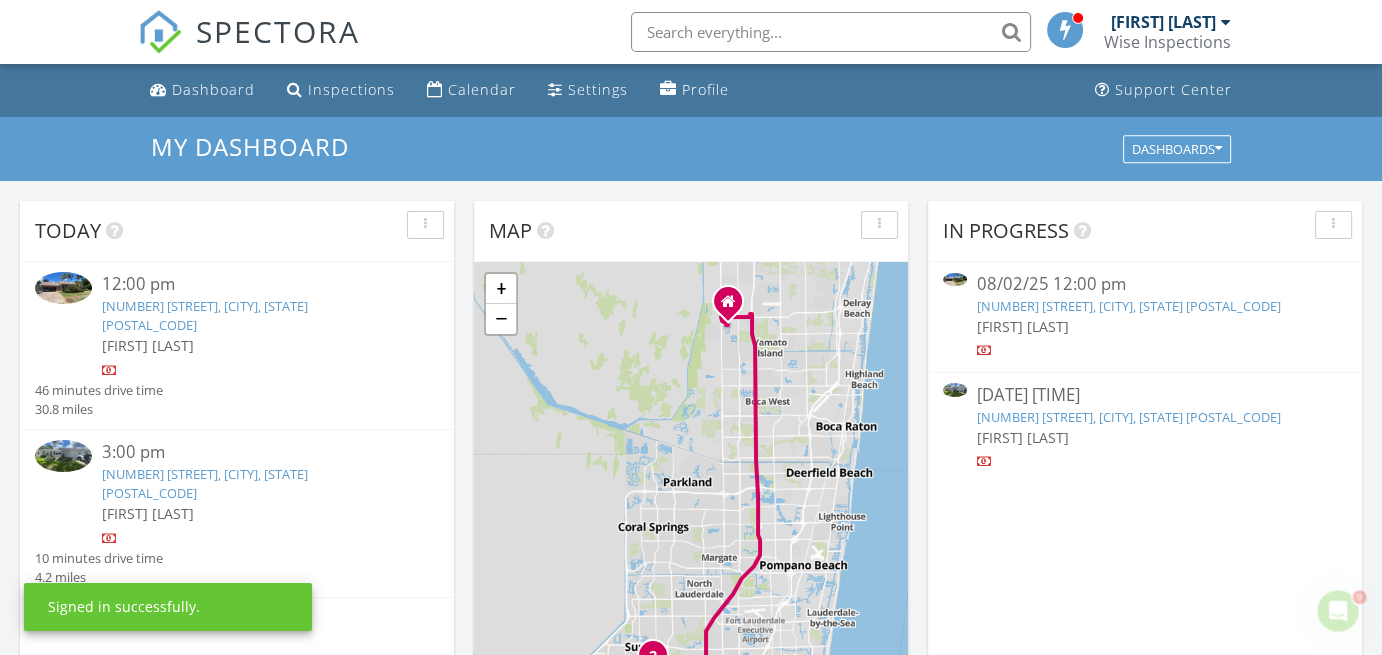 click on "[NUMBER] [STREET], [CITY], [STATE] [POSTAL_CODE]" at bounding box center (205, 483) 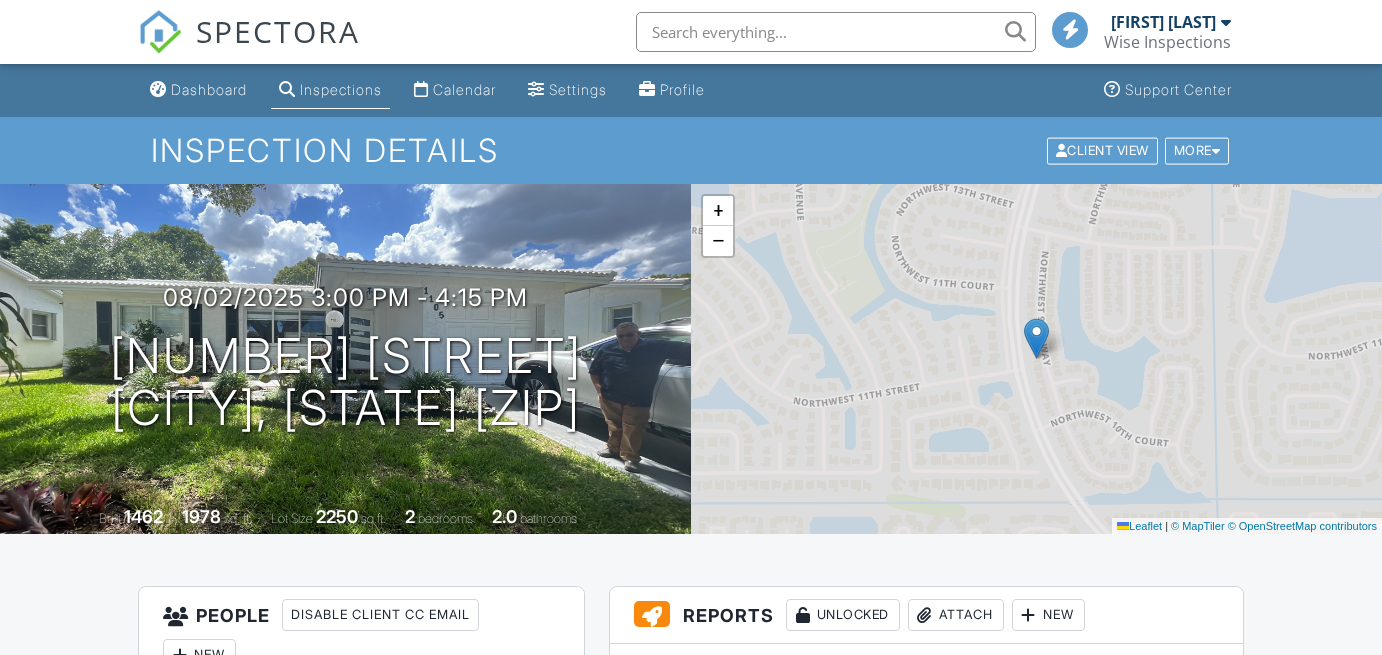 scroll, scrollTop: 0, scrollLeft: 0, axis: both 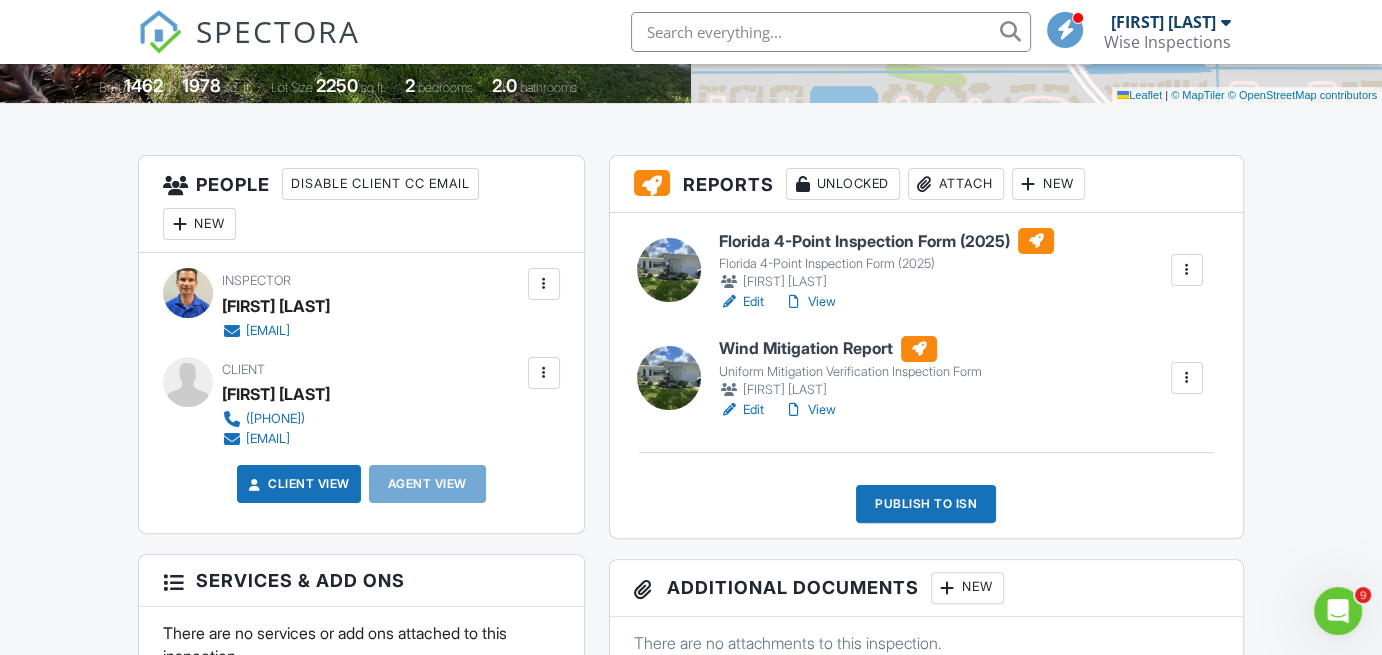 click on "Wind Mitigation Report" at bounding box center [850, 349] 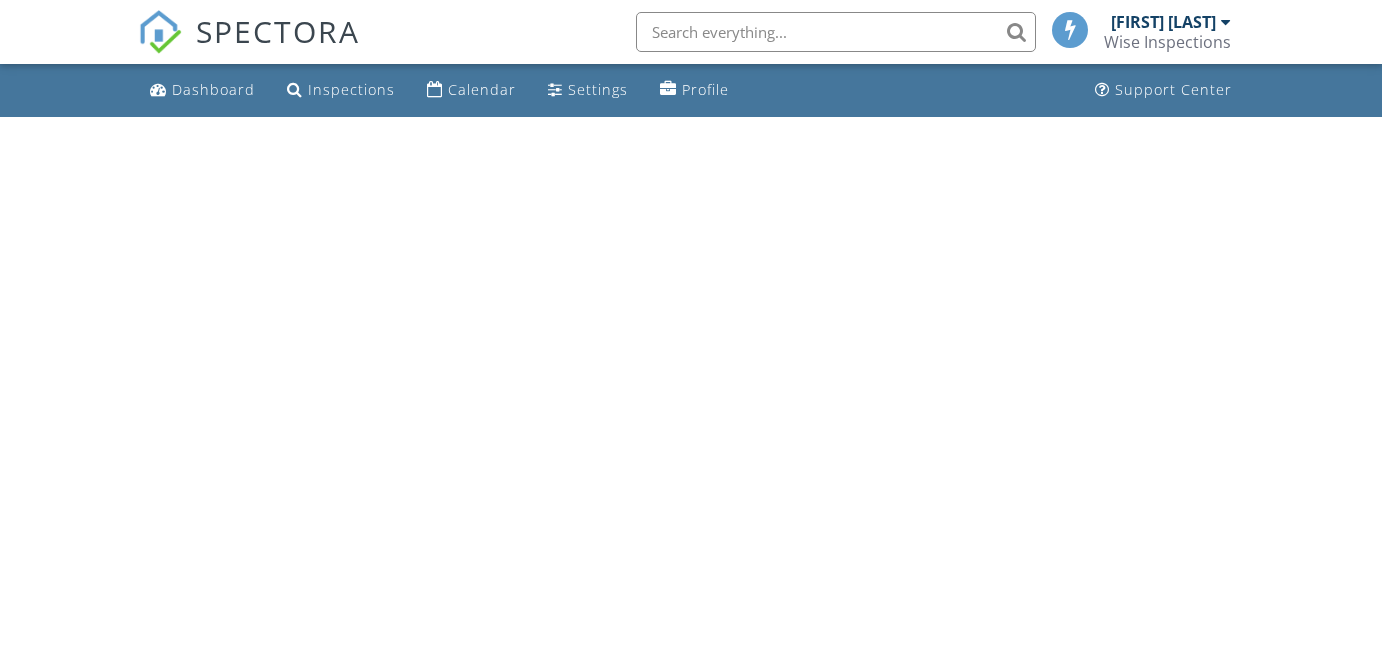 scroll, scrollTop: 0, scrollLeft: 0, axis: both 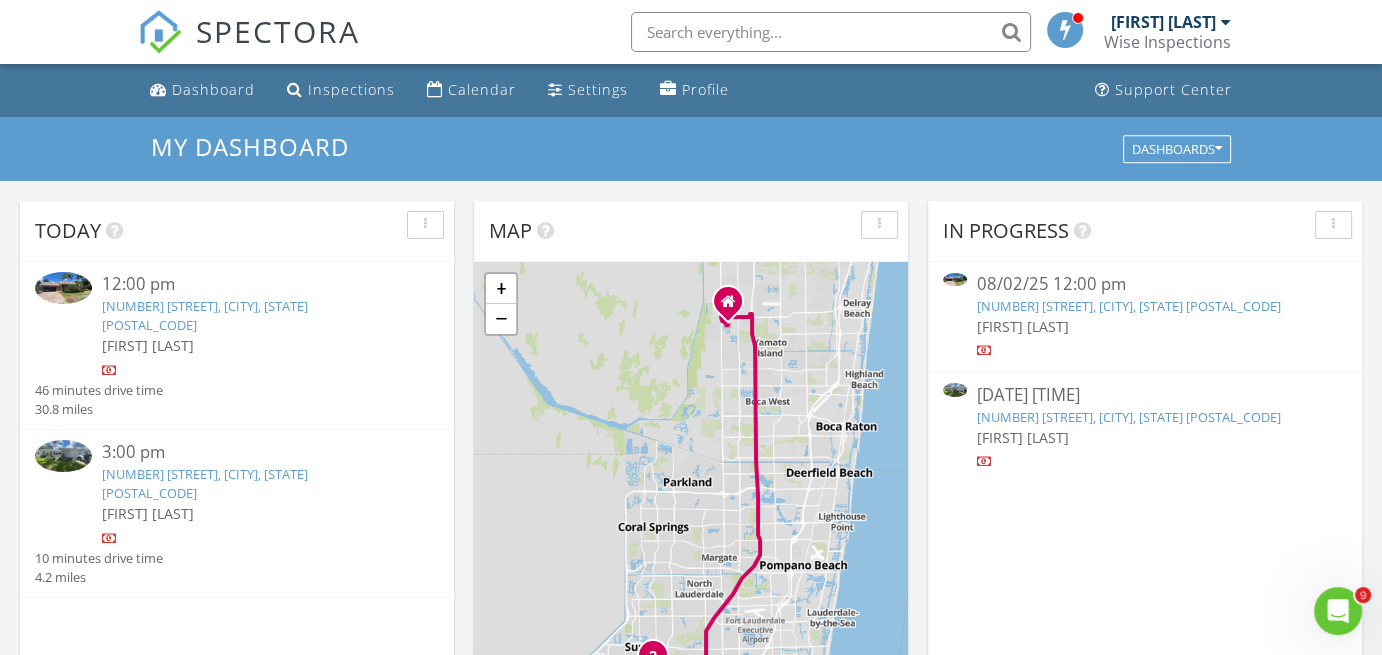 click on "1105 NW 90th Way, Plantation, FL 33322" at bounding box center [205, 483] 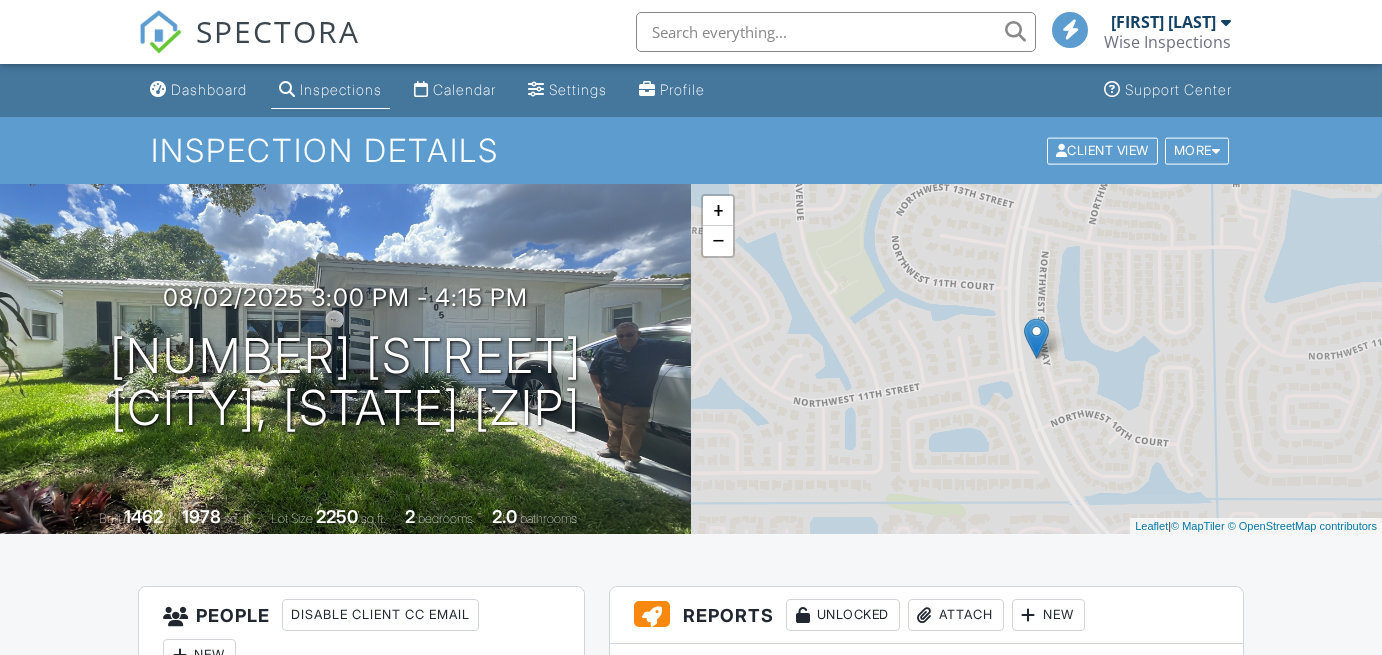 scroll, scrollTop: 0, scrollLeft: 0, axis: both 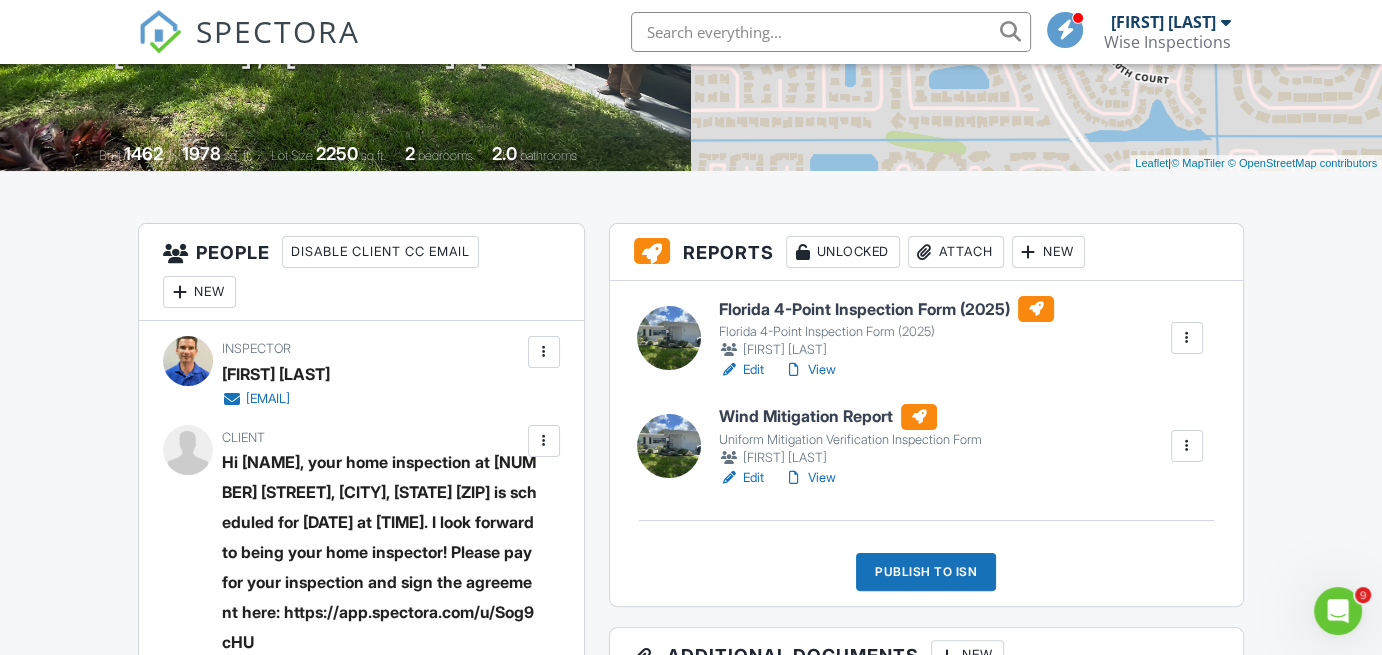 click on "View" at bounding box center (810, 478) 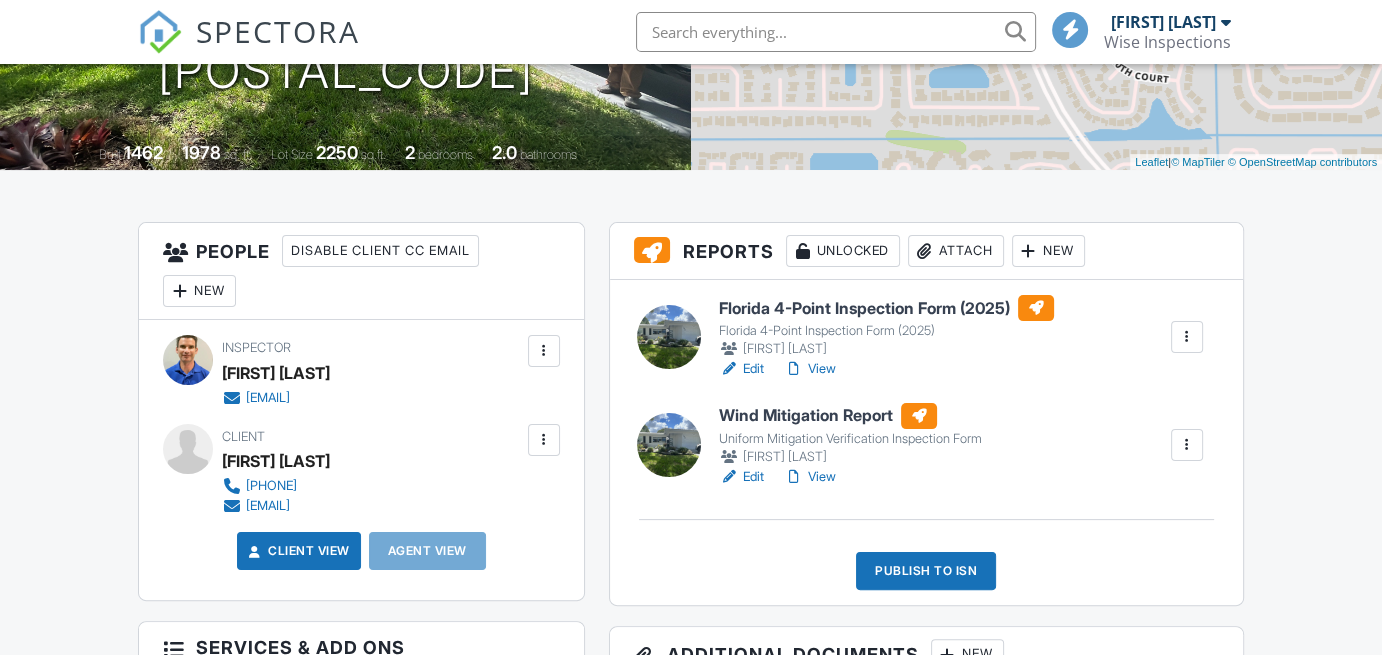scroll, scrollTop: 364, scrollLeft: 0, axis: vertical 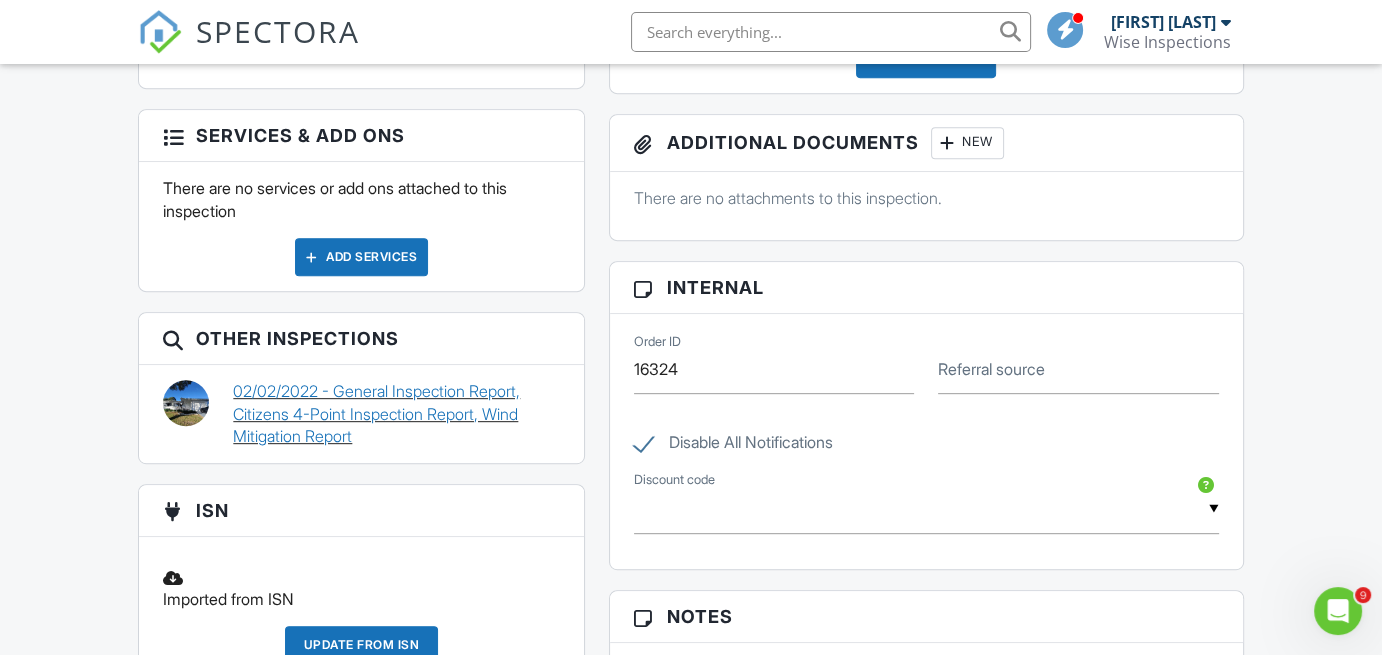 click on "02/02/2022 - General Inspection Report, Citizens 4-Point Inspection Report, Wind Mitigation Report" at bounding box center [396, 413] 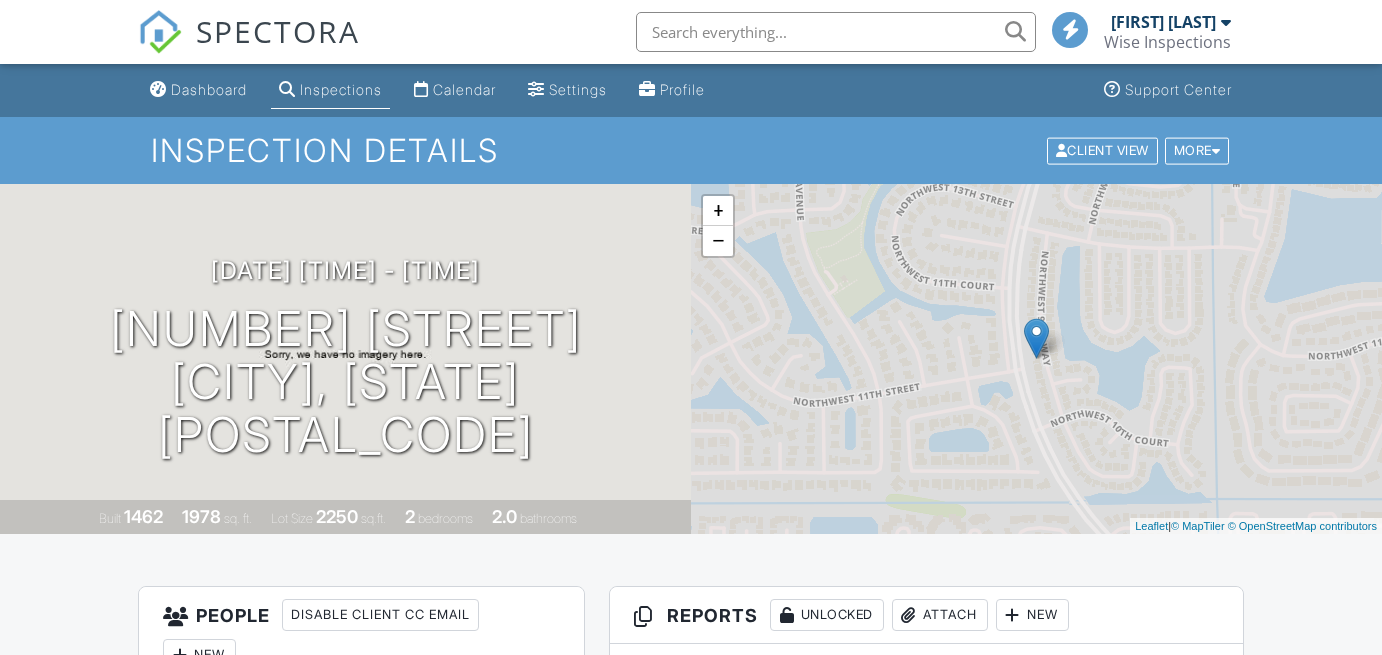 scroll, scrollTop: 0, scrollLeft: 0, axis: both 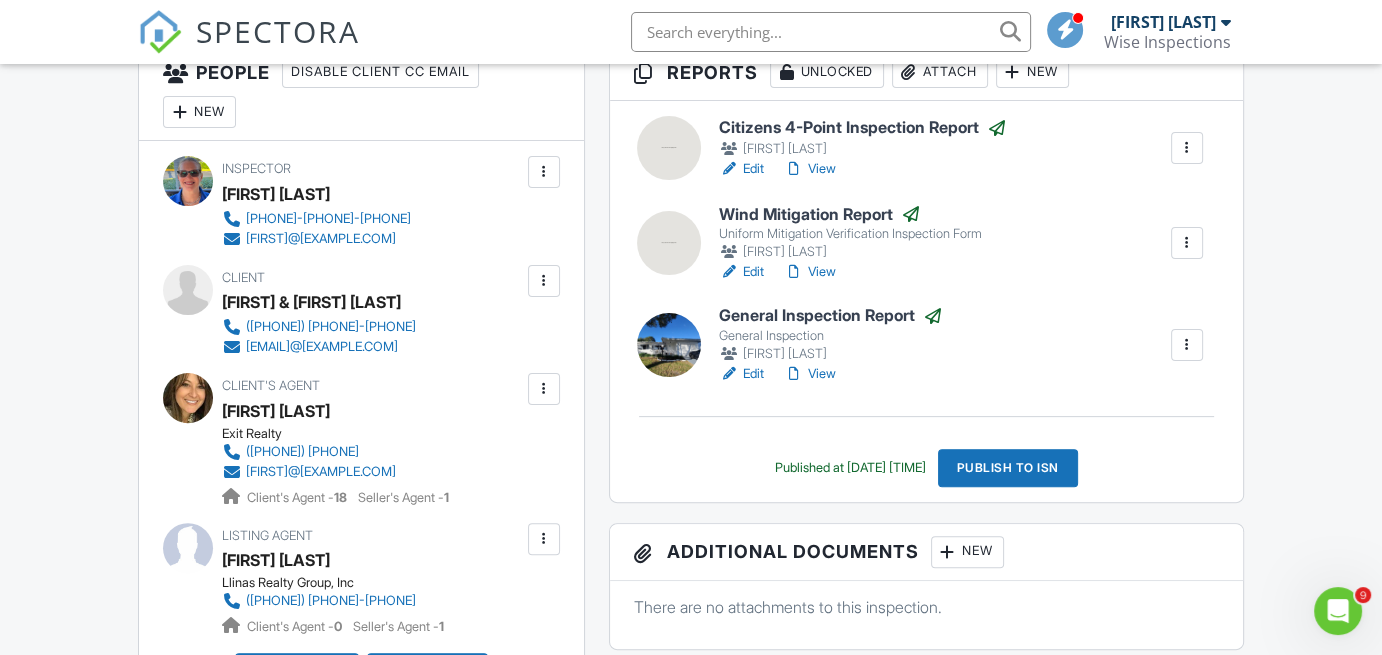 click on "View" at bounding box center (810, 169) 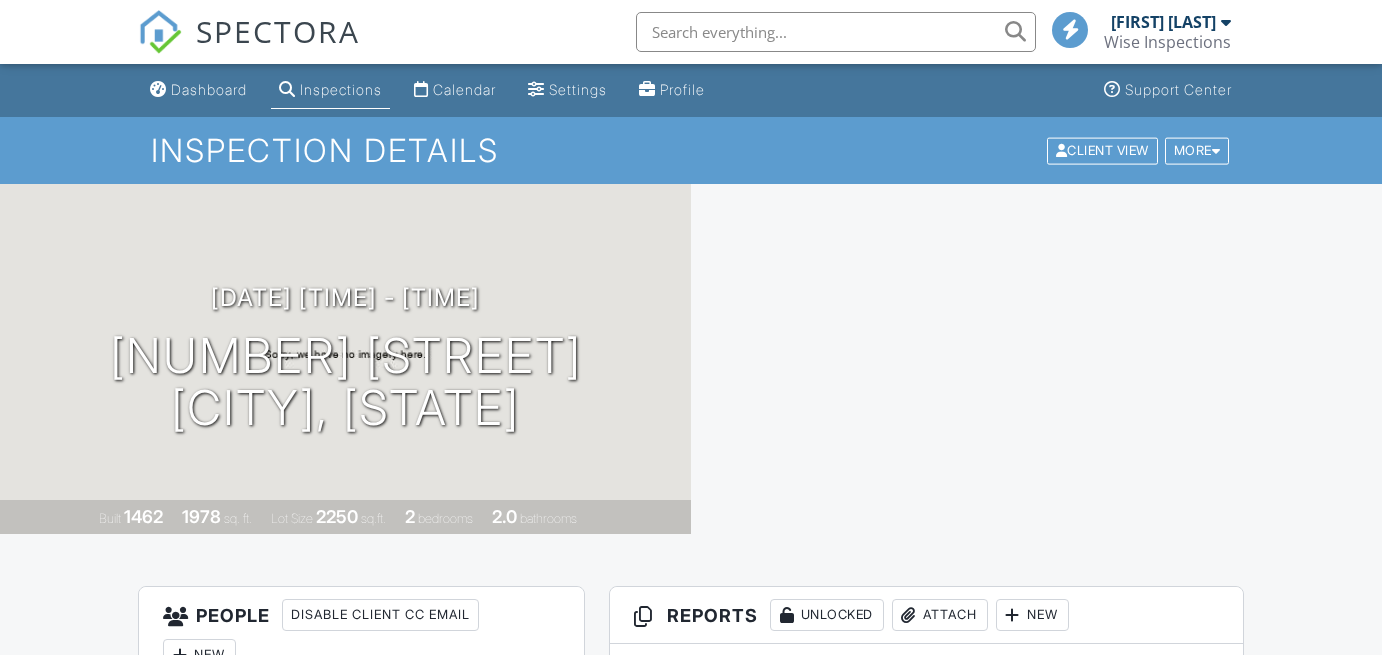 scroll, scrollTop: 543, scrollLeft: 0, axis: vertical 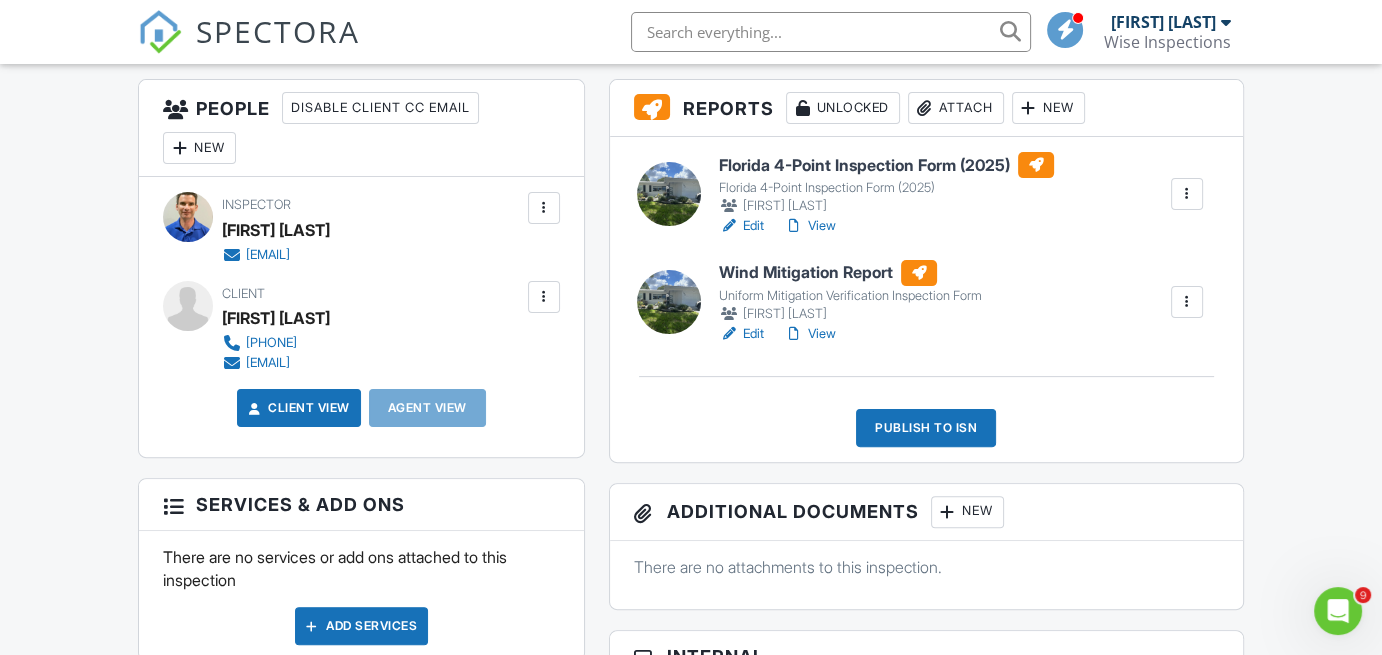click on "Florida 4-Point Inspection Form (2025)" at bounding box center (886, 165) 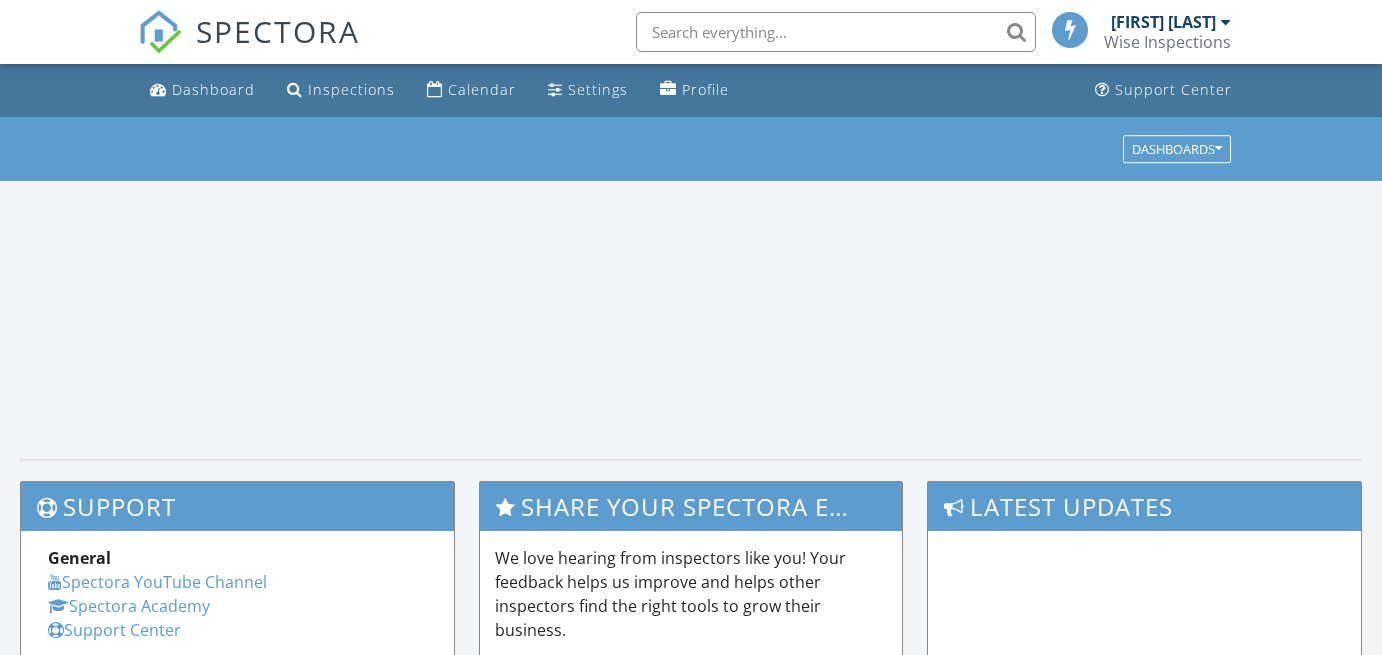 scroll, scrollTop: 0, scrollLeft: 0, axis: both 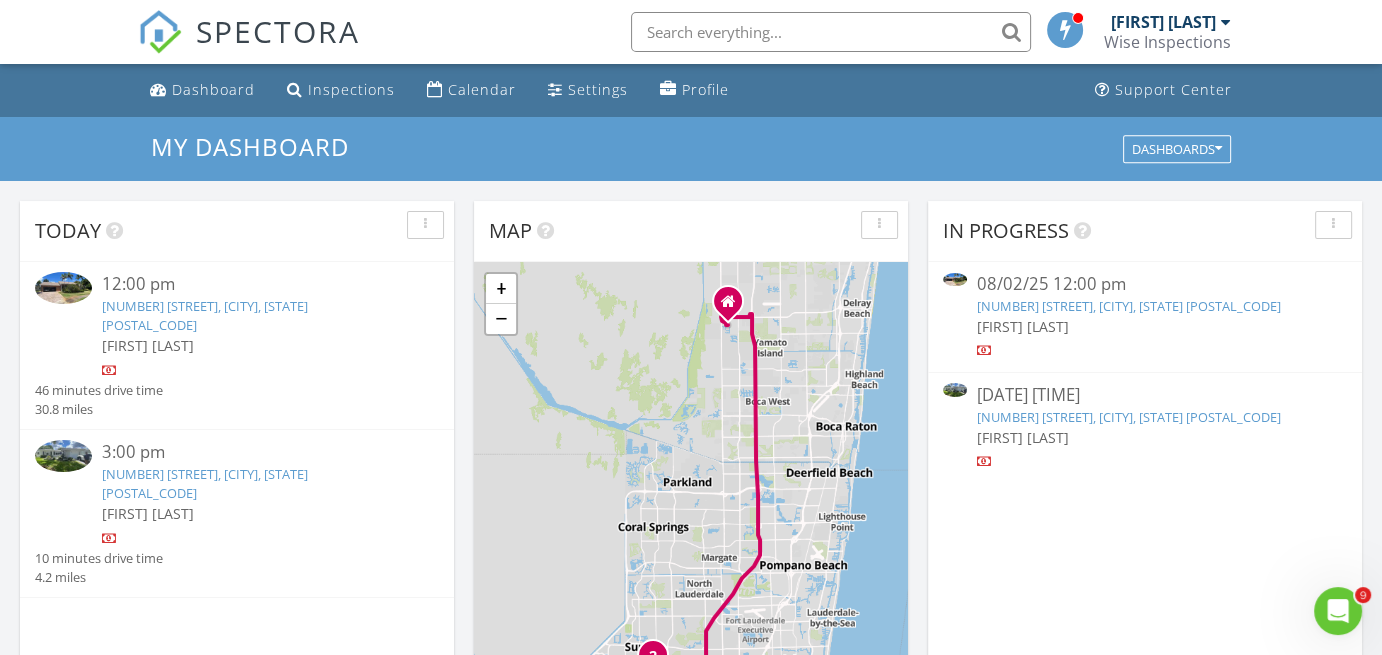 click on "[NUMBER] [STREET], [CITY], [STATE] [POSTAL_CODE]" at bounding box center (205, 483) 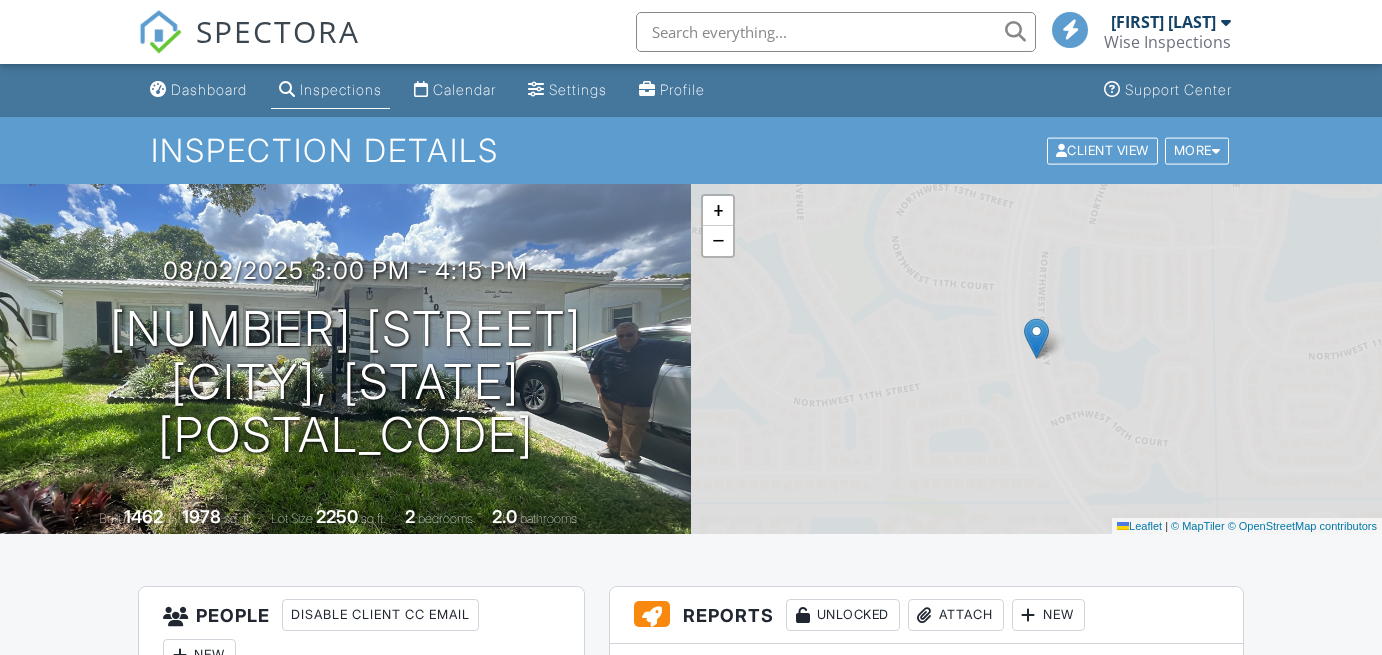 scroll, scrollTop: 0, scrollLeft: 0, axis: both 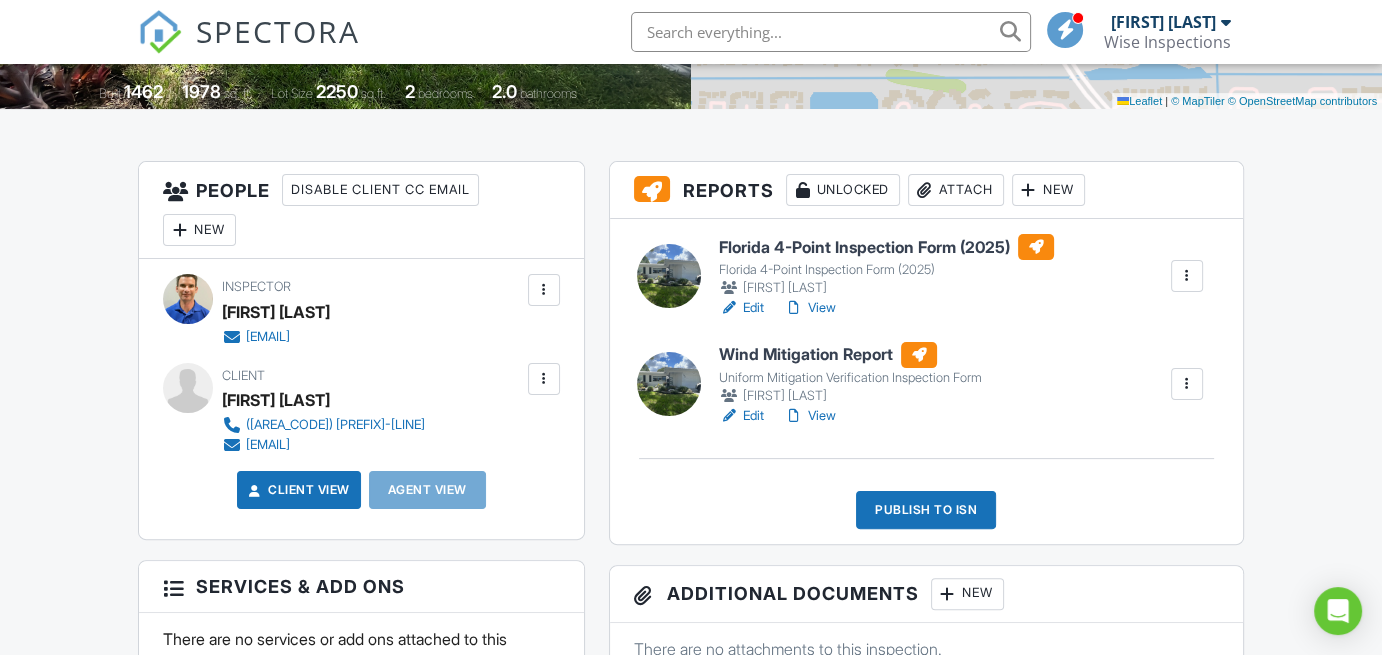 drag, startPoint x: 1388, startPoint y: 123, endPoint x: 1394, endPoint y: 234, distance: 111.16204 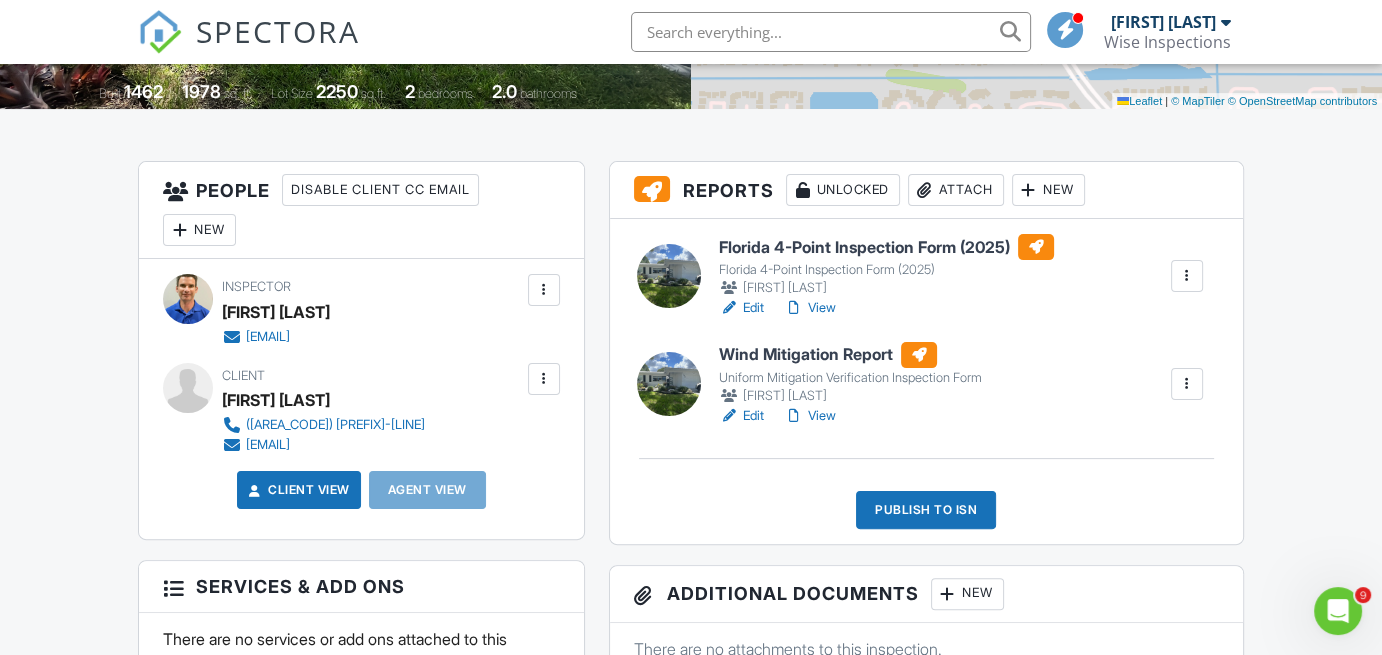 scroll, scrollTop: 0, scrollLeft: 0, axis: both 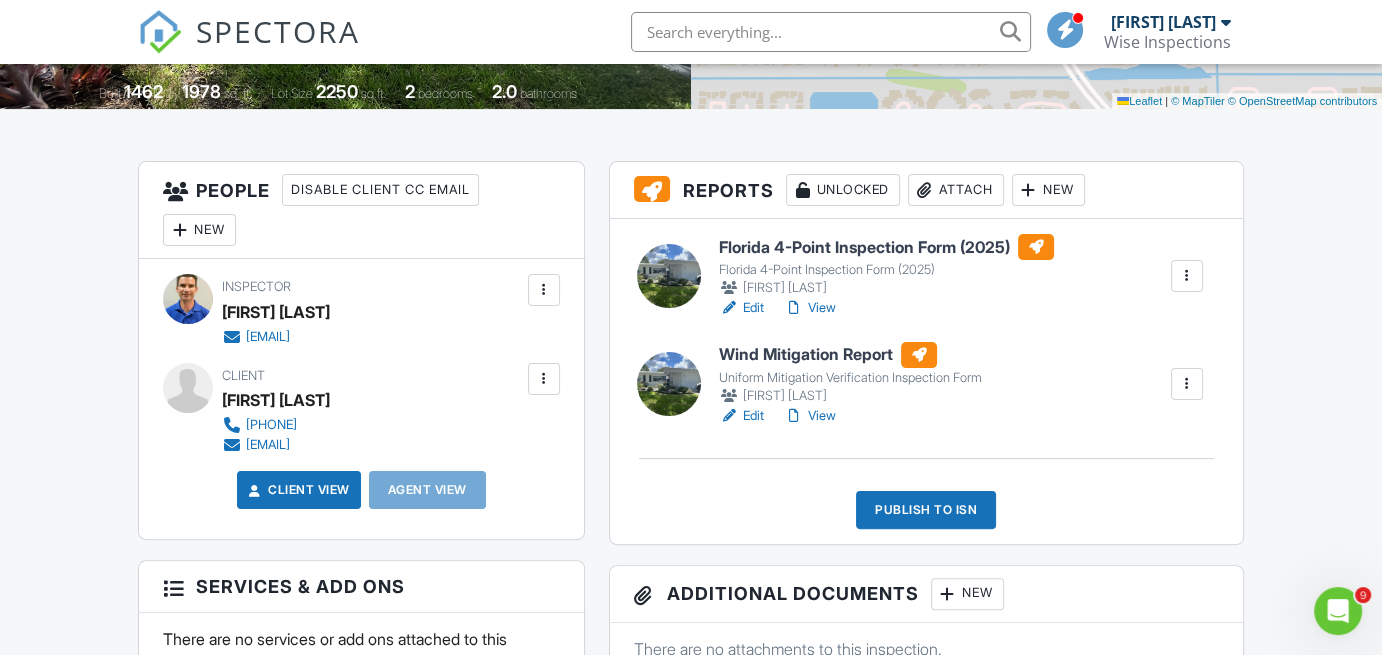 click on "View" at bounding box center (810, 416) 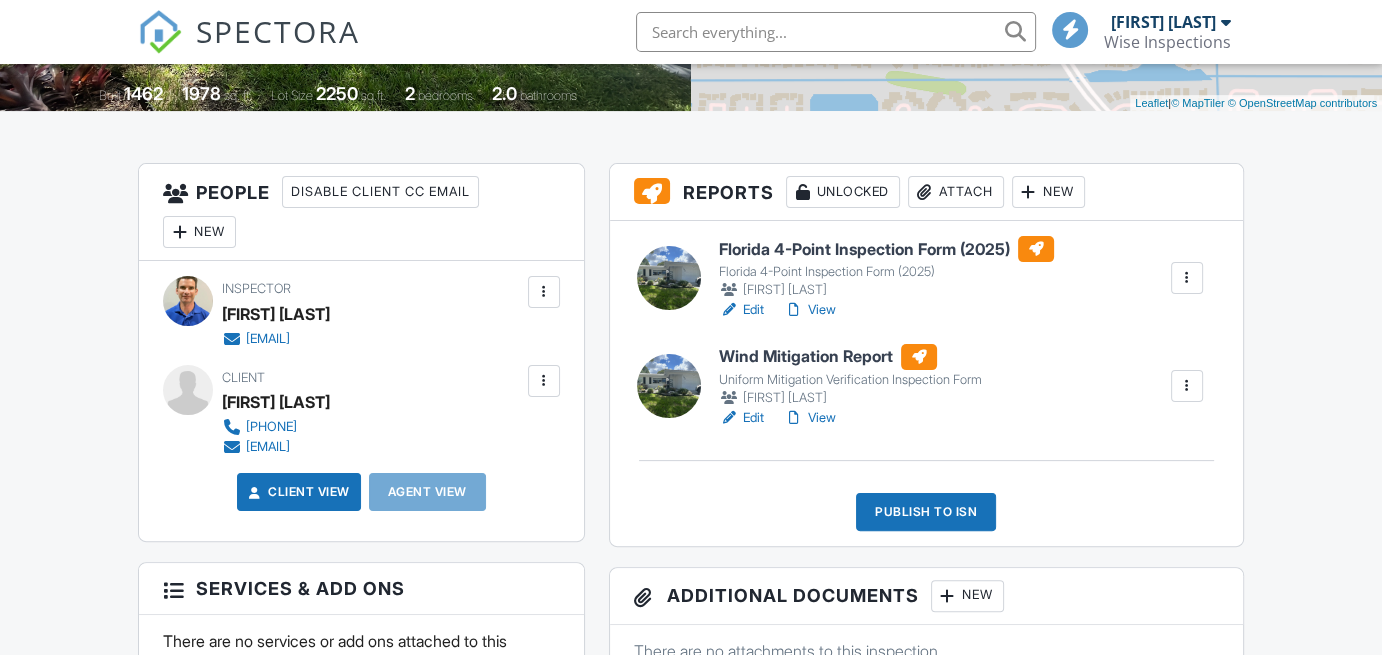 scroll, scrollTop: 423, scrollLeft: 0, axis: vertical 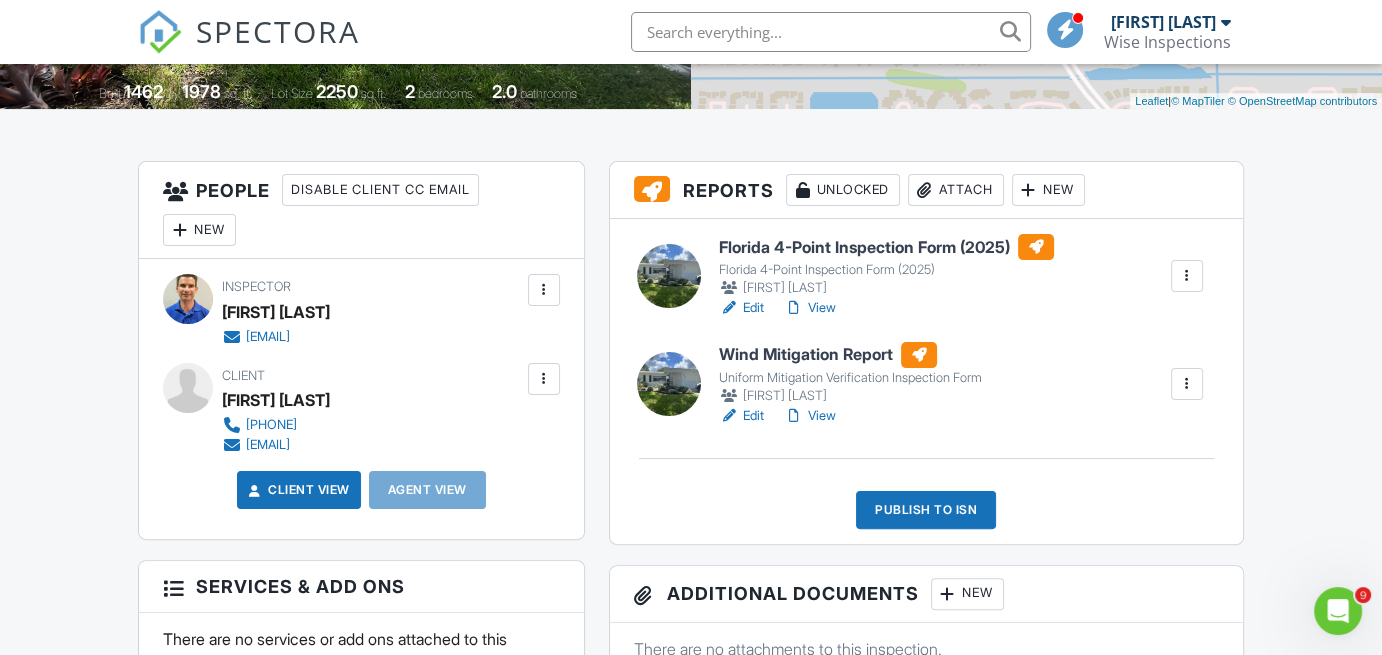 click on "View" at bounding box center (810, 308) 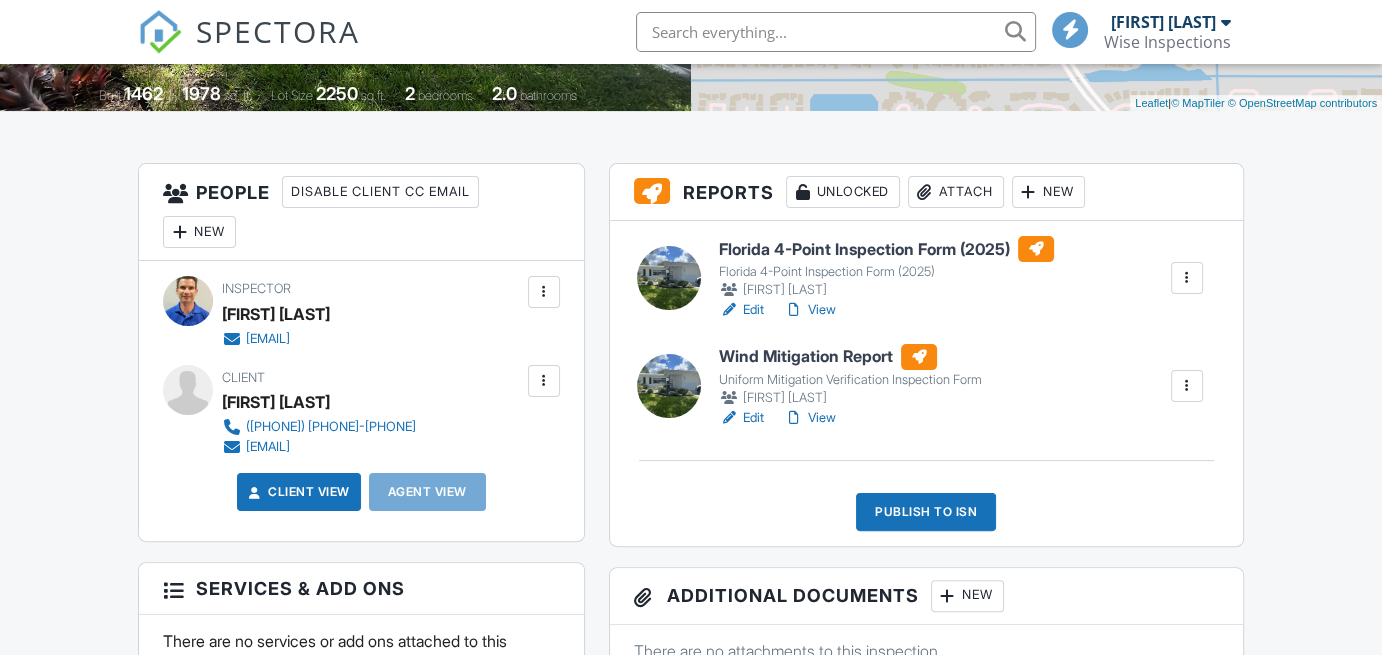scroll, scrollTop: 423, scrollLeft: 0, axis: vertical 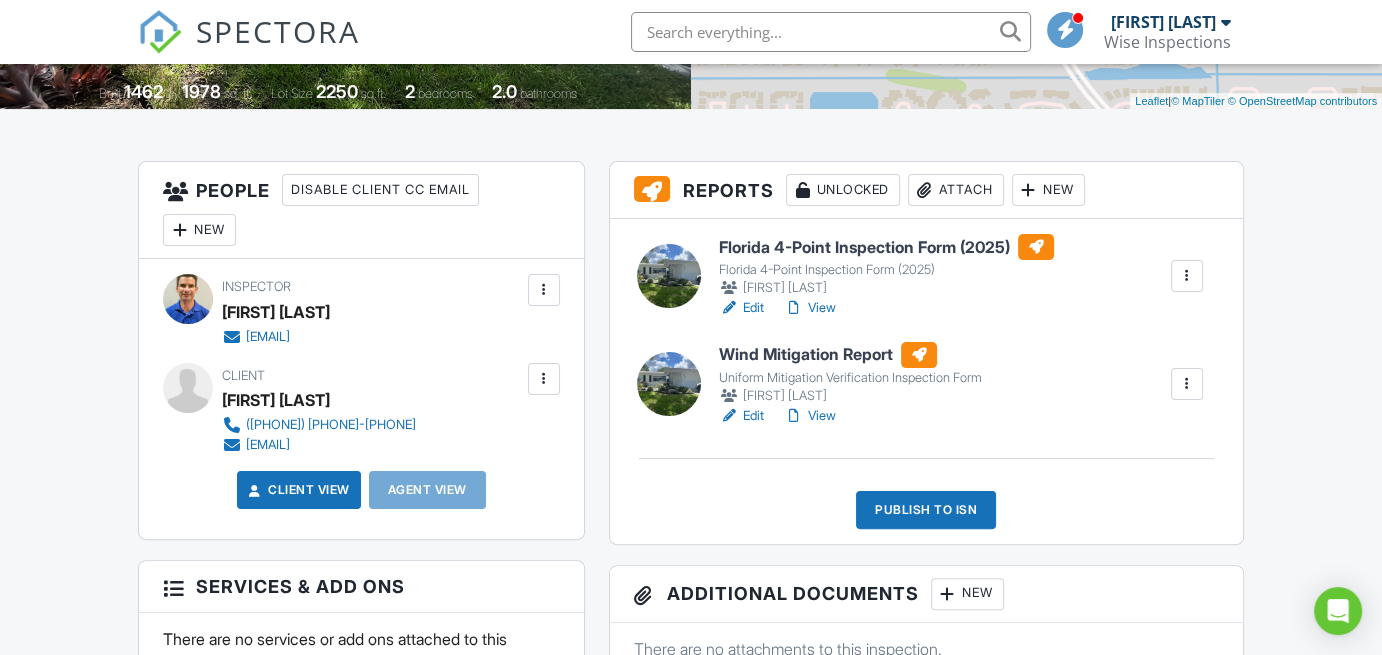 click on "View" at bounding box center [810, 308] 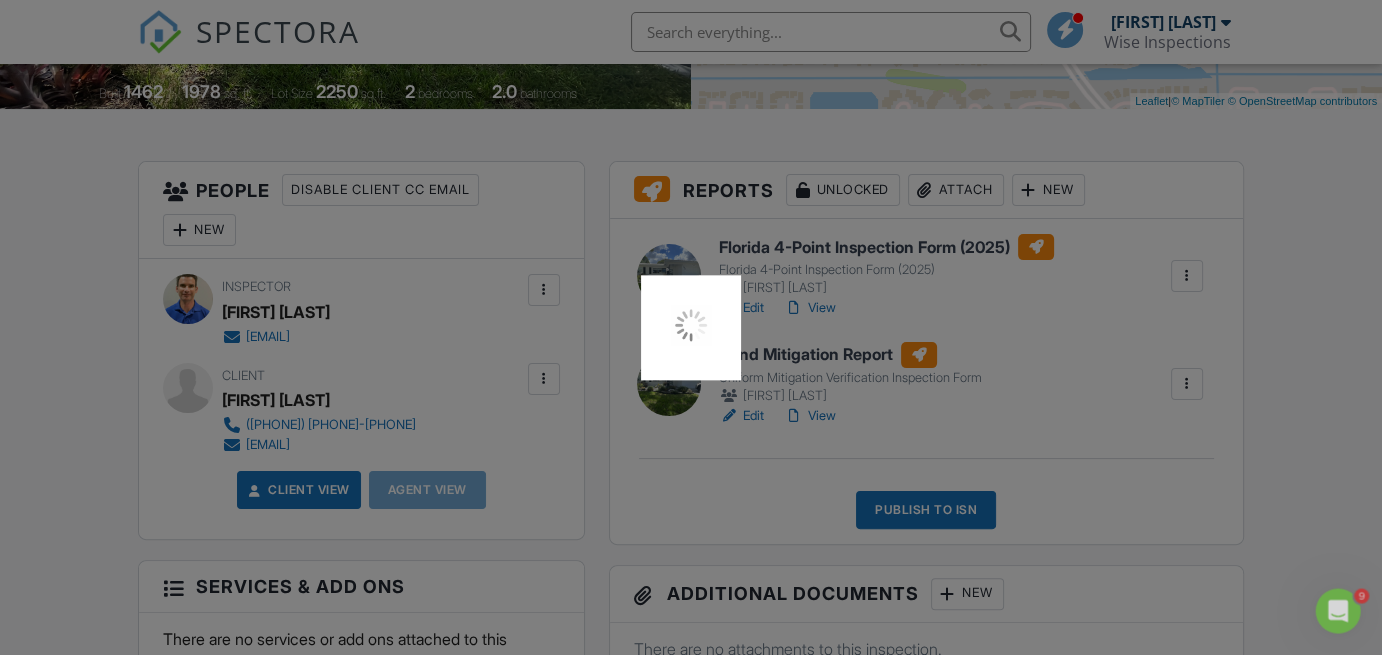 scroll, scrollTop: 0, scrollLeft: 0, axis: both 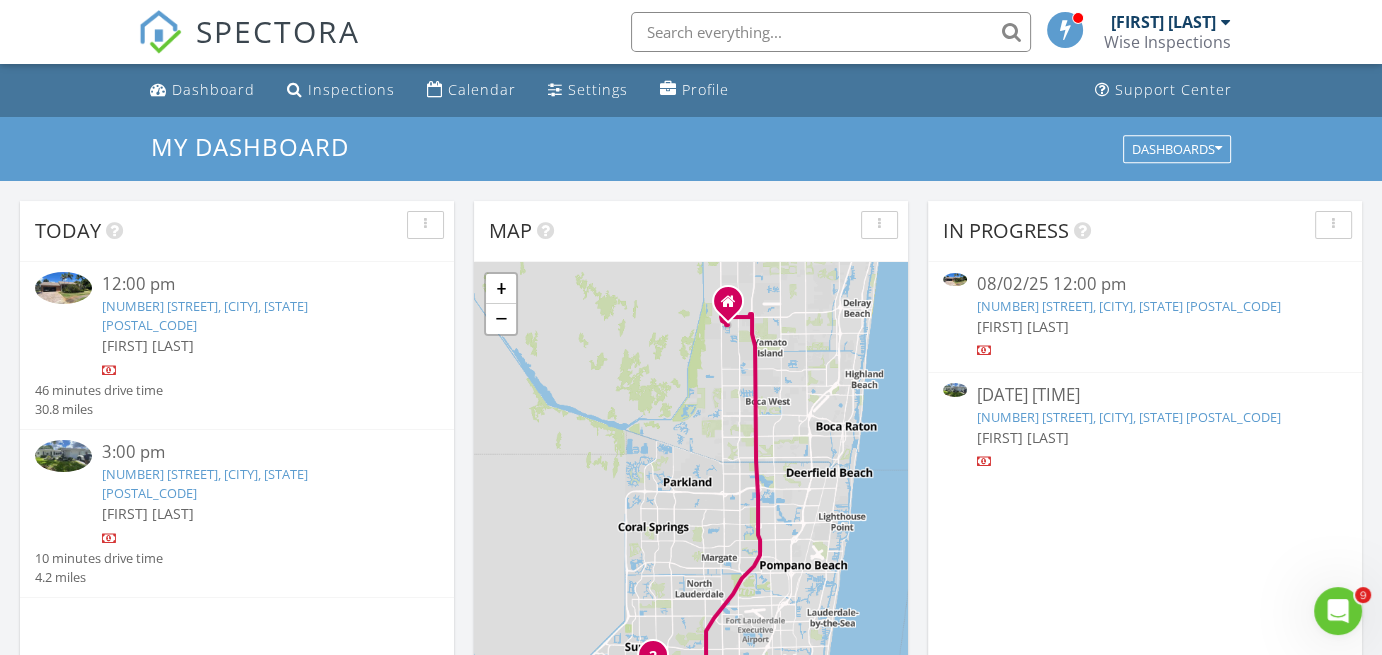 click on "1251 SW 68th Ave, Plantation, FL 33317" at bounding box center (205, 315) 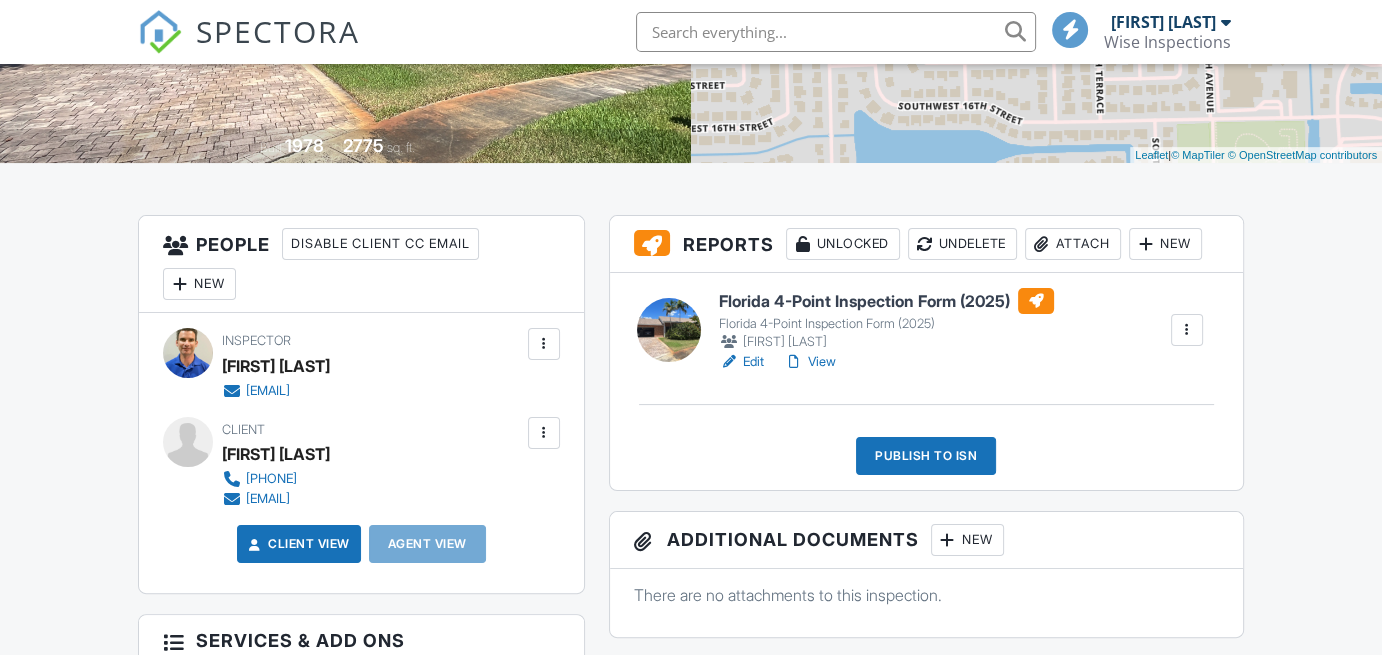 scroll, scrollTop: 395, scrollLeft: 0, axis: vertical 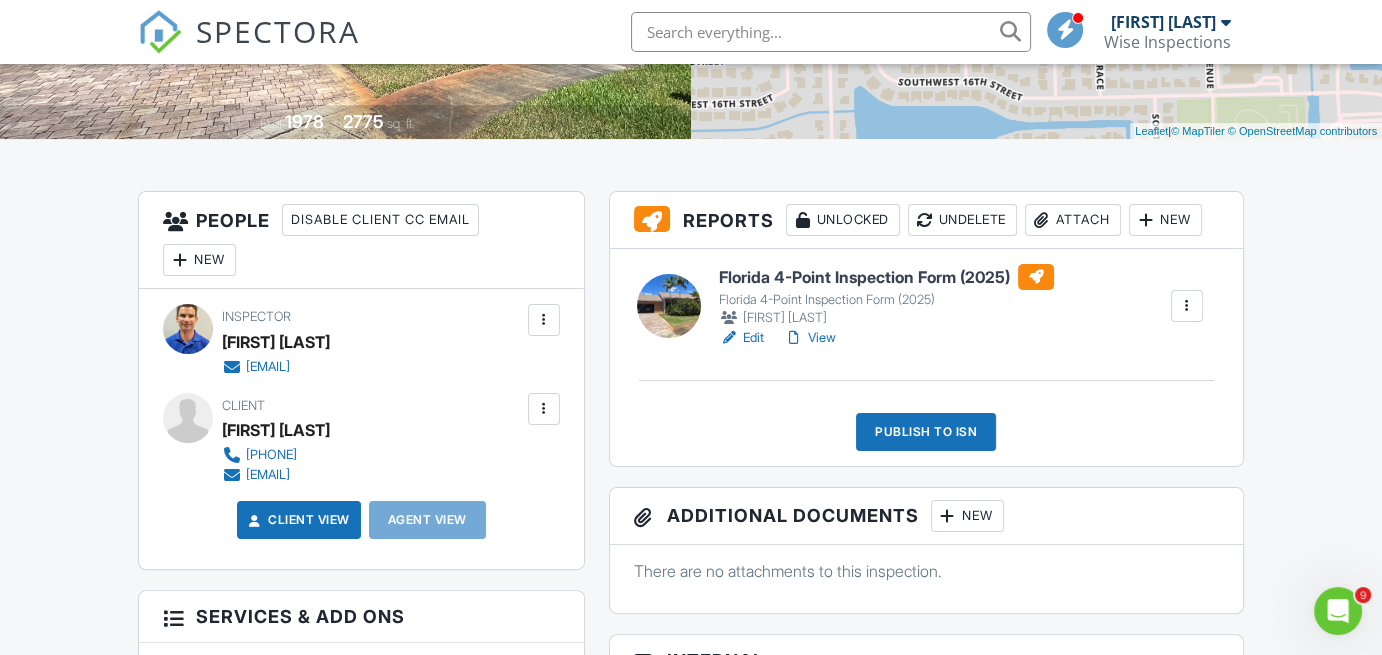 click on "View" at bounding box center (810, 338) 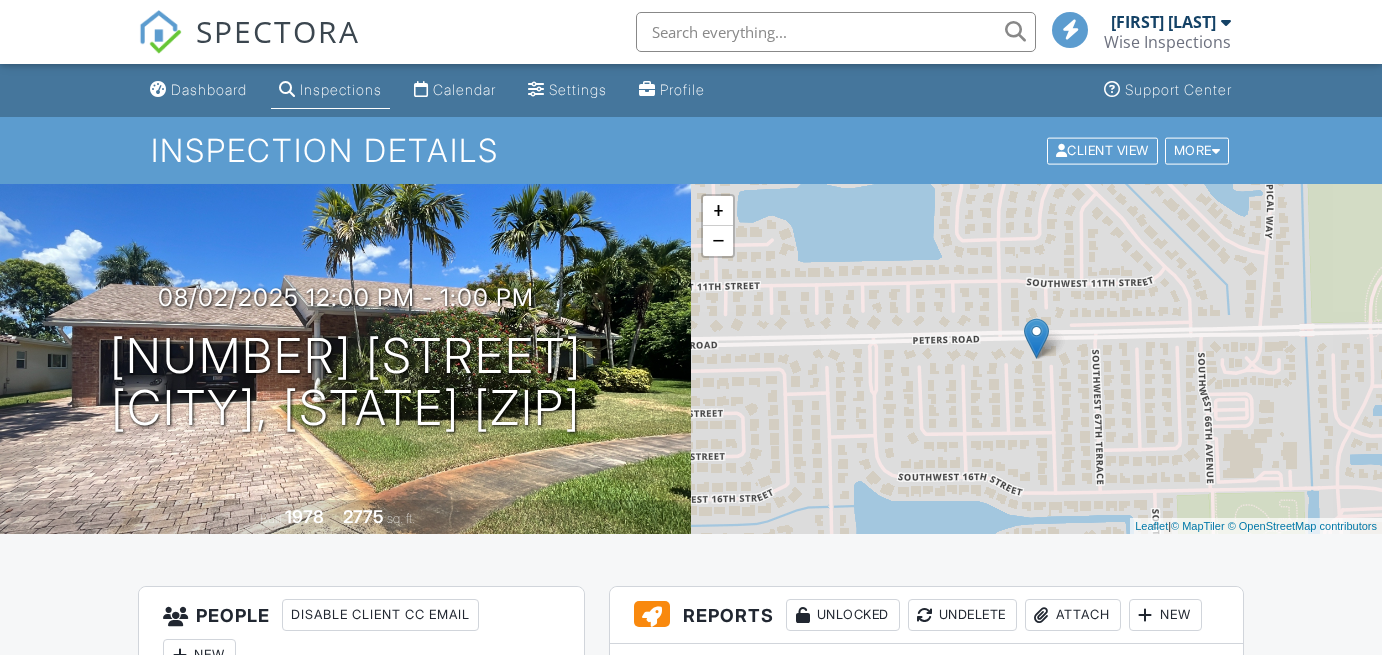 scroll, scrollTop: 393, scrollLeft: 0, axis: vertical 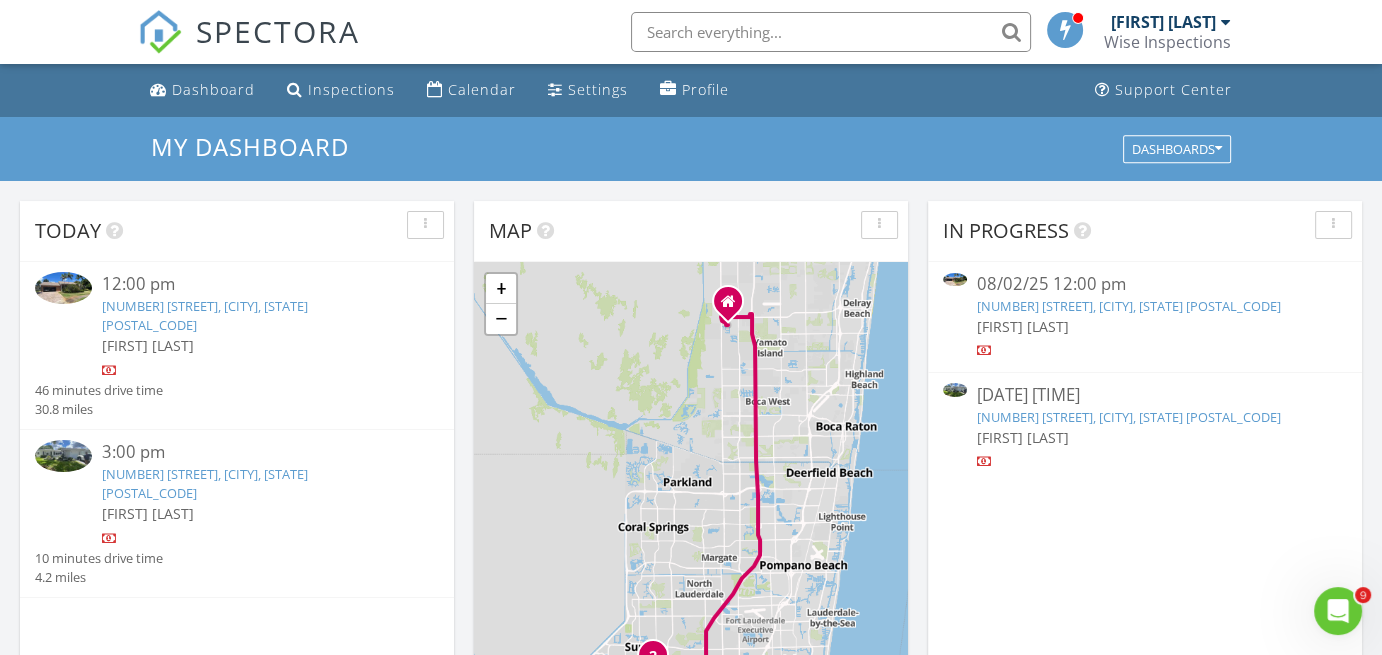 click on "1251 SW 68th Ave, Plantation, FL 33317" at bounding box center (205, 315) 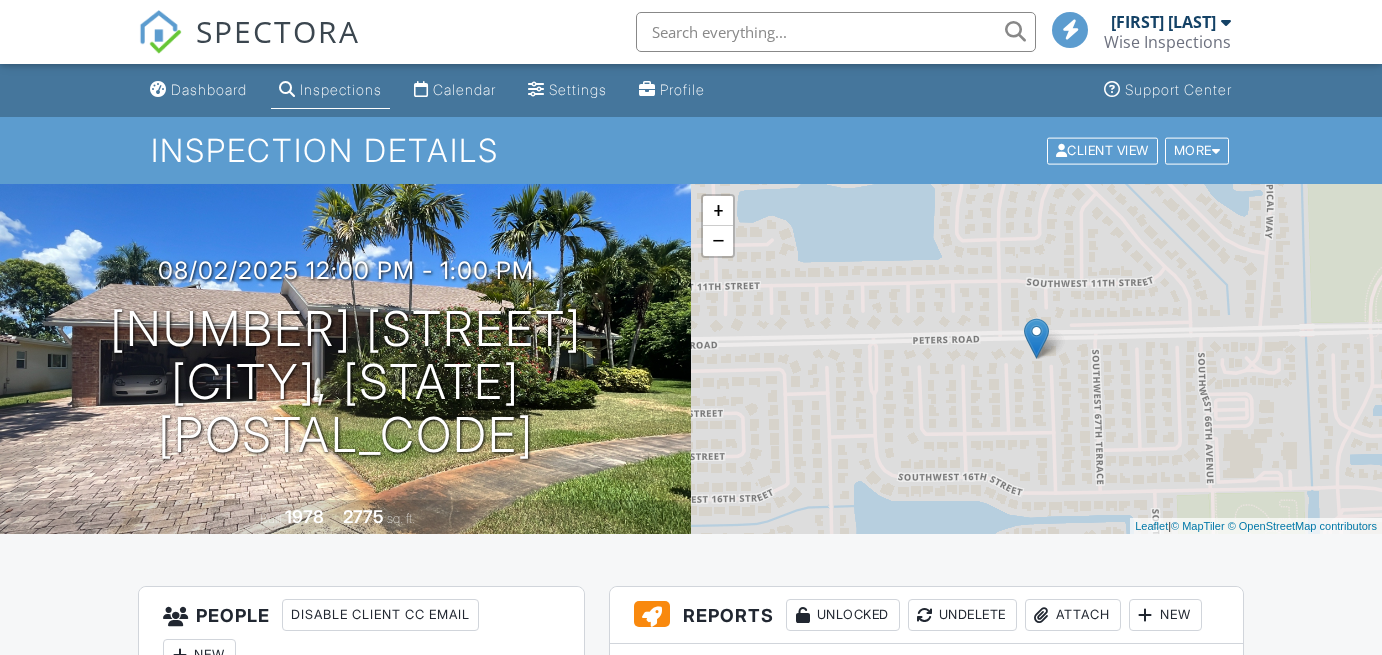 scroll, scrollTop: 0, scrollLeft: 0, axis: both 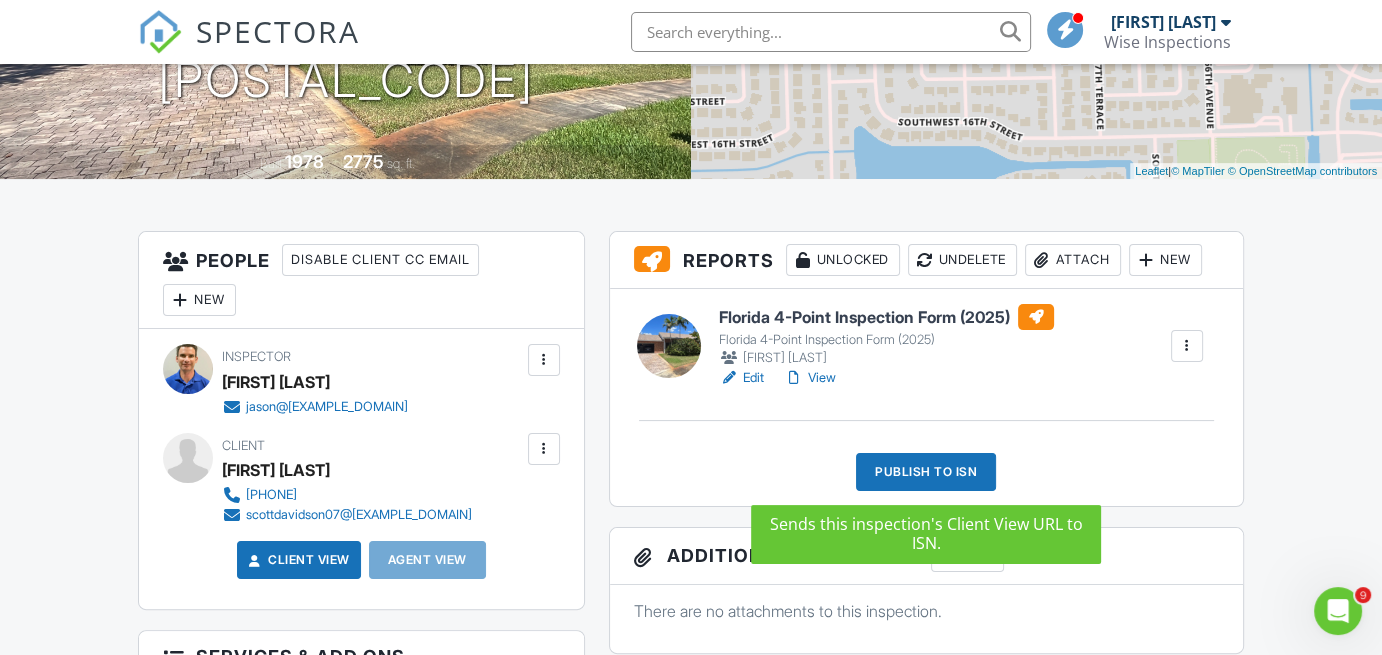 click on "Publish to ISN" at bounding box center [926, 472] 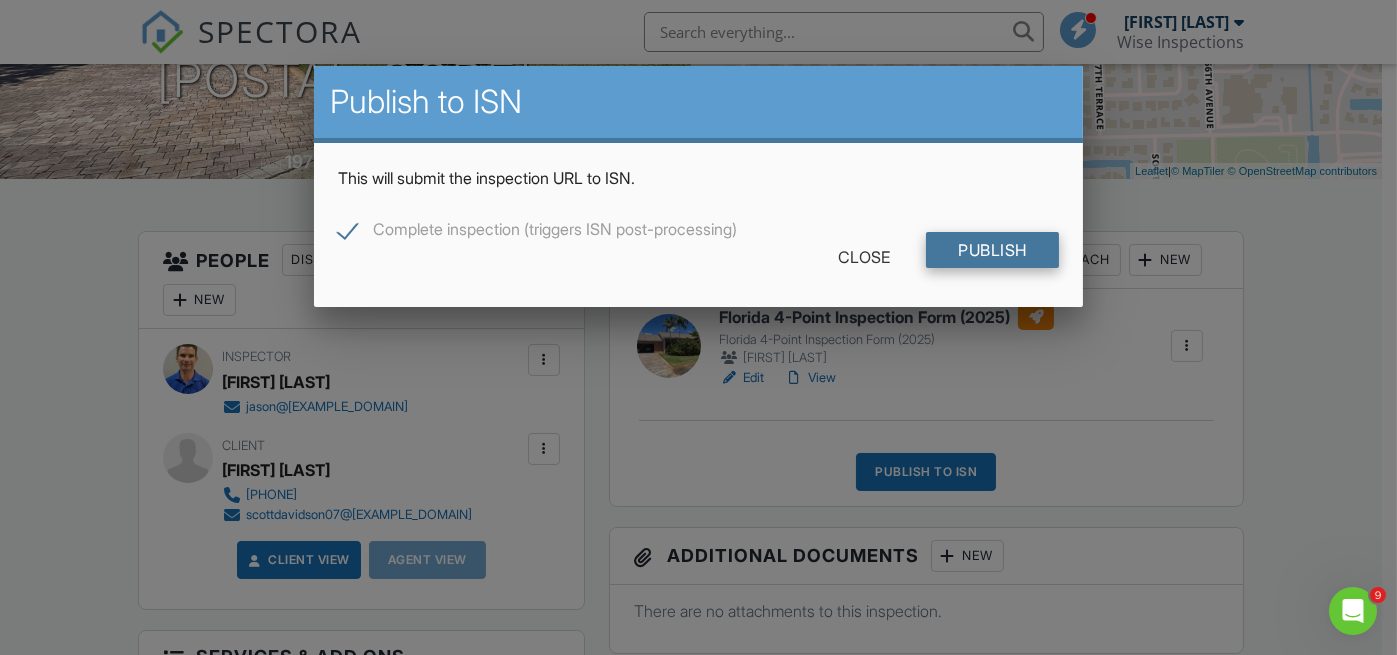 click on "Publish" at bounding box center [992, 250] 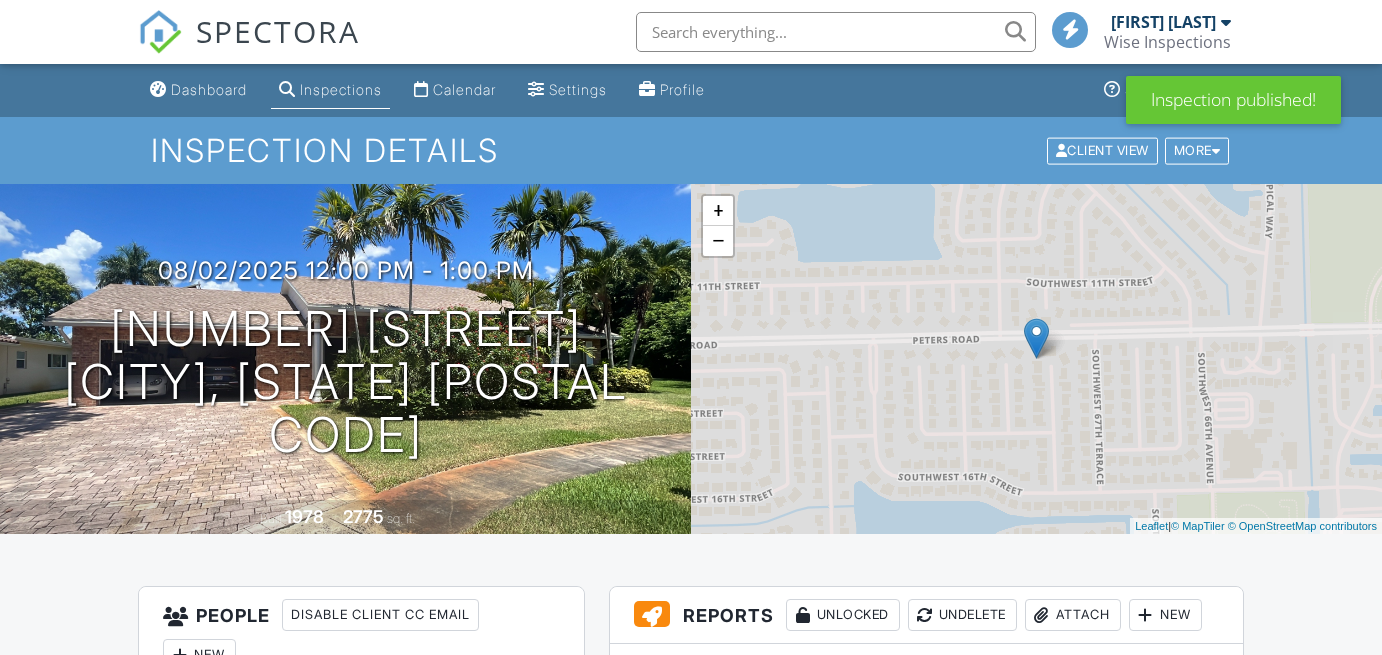 scroll, scrollTop: 0, scrollLeft: 0, axis: both 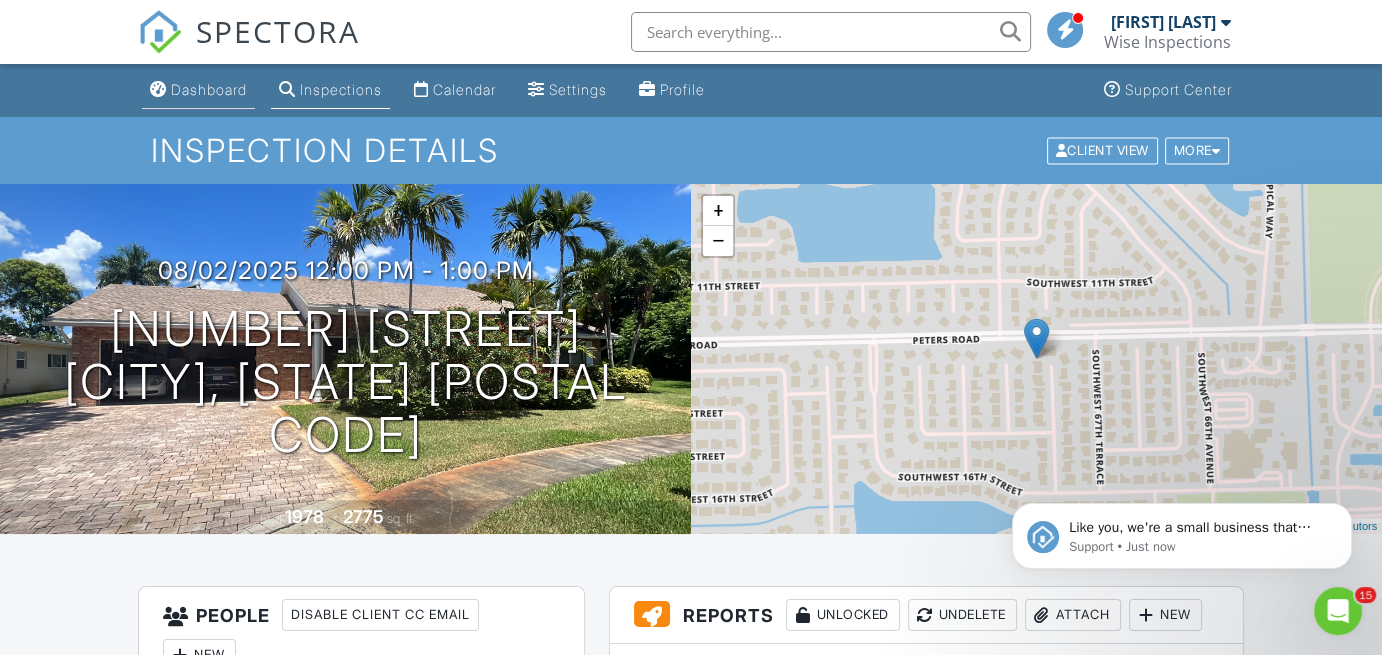 click on "Dashboard" at bounding box center [209, 89] 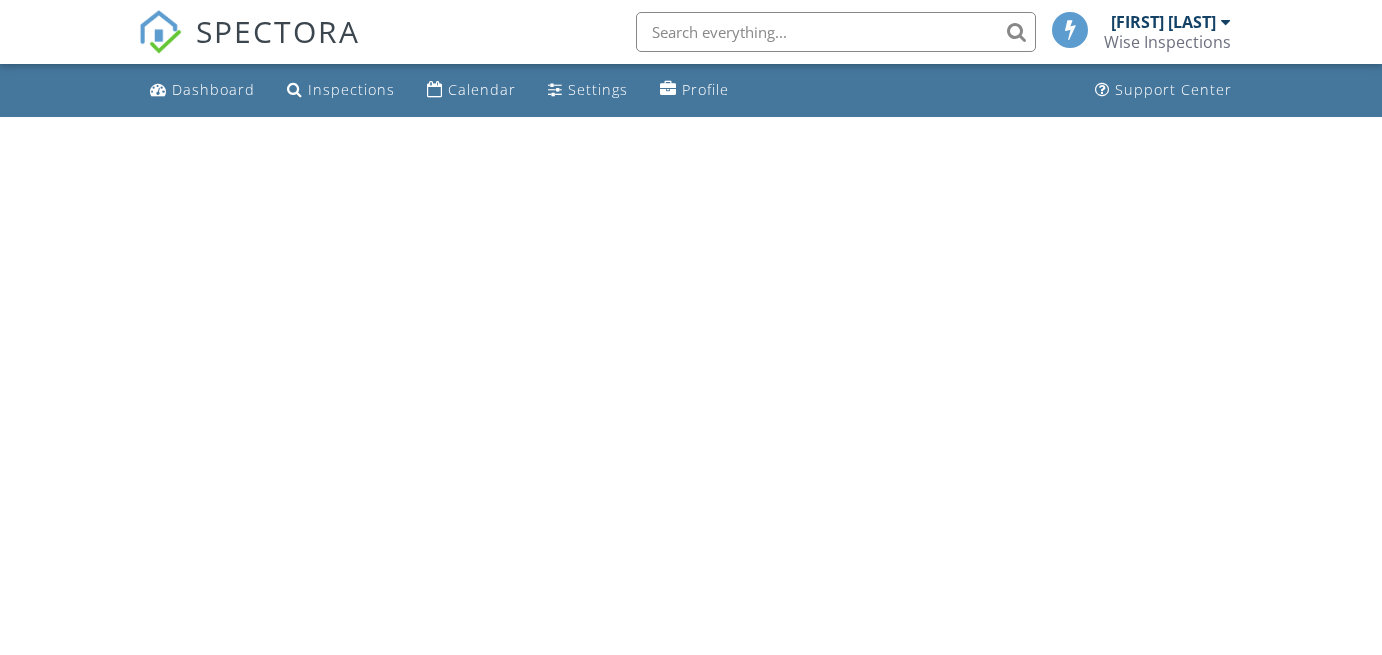 scroll, scrollTop: 0, scrollLeft: 0, axis: both 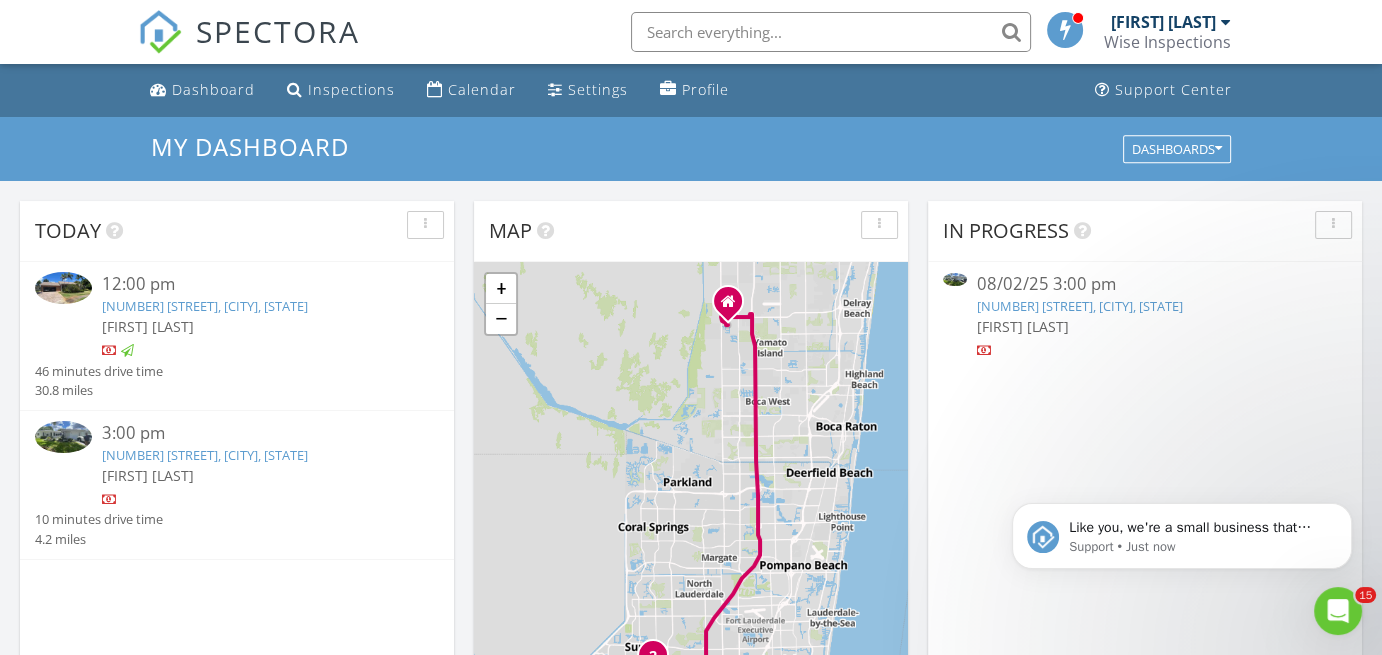 click on "1105 NW 90th Way, Plantation, FL 33322" at bounding box center (205, 455) 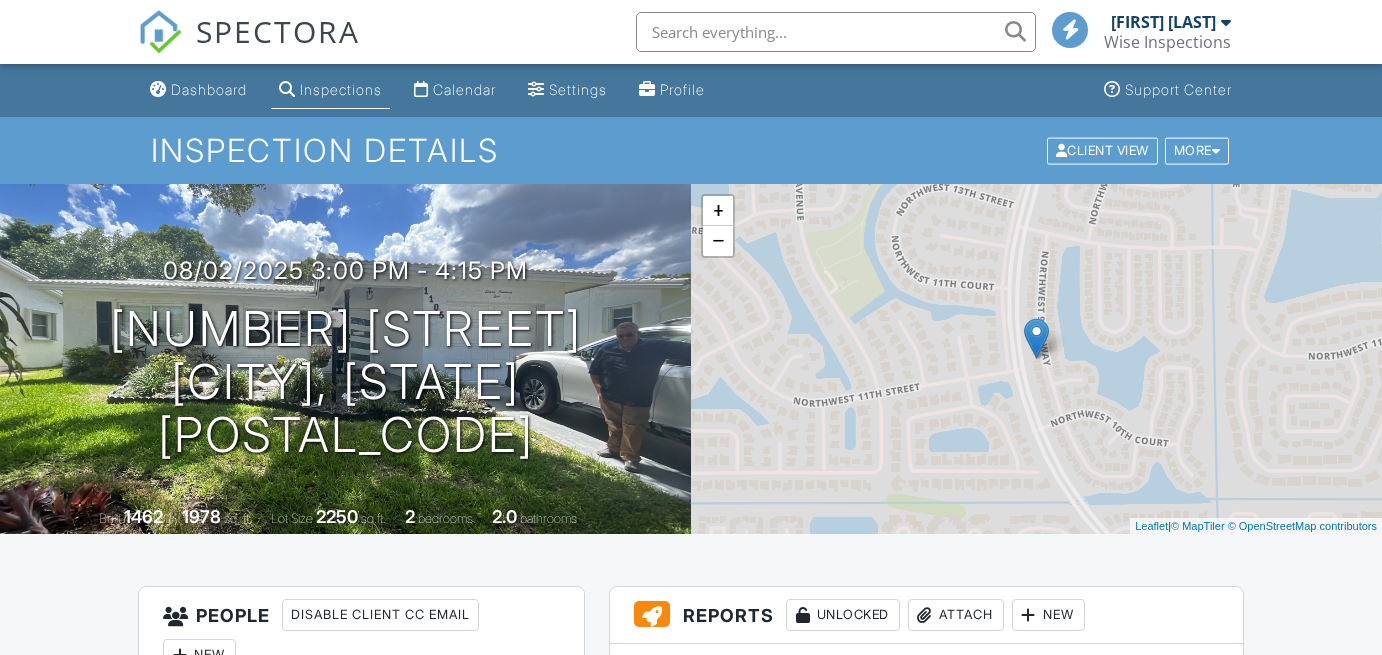 scroll, scrollTop: 0, scrollLeft: 0, axis: both 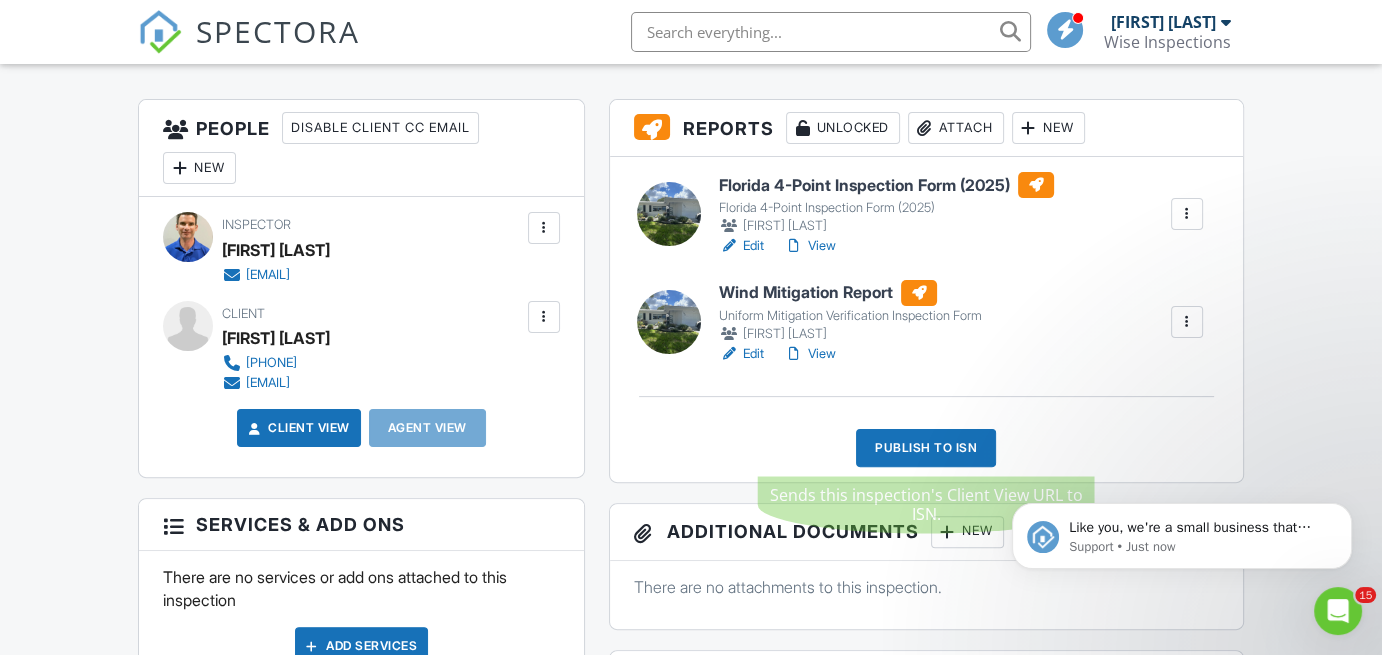click on "Publish to ISN" at bounding box center (926, 448) 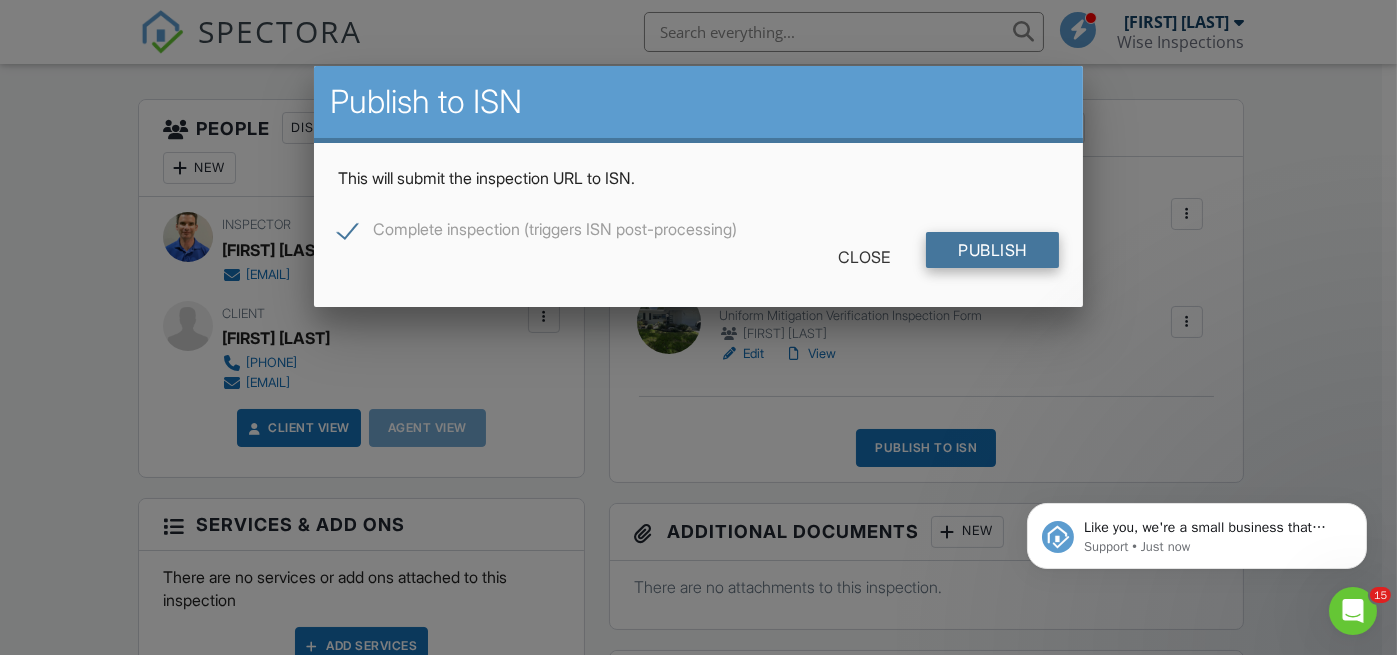 click on "Publish" at bounding box center [992, 250] 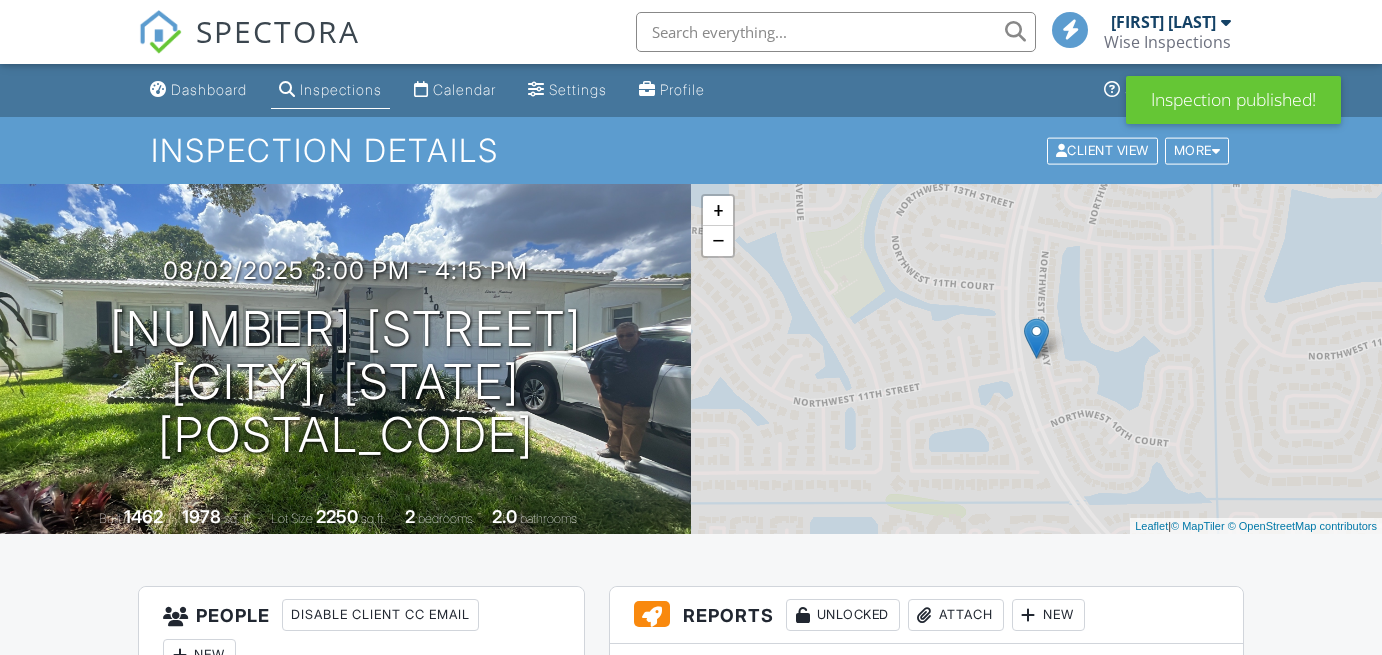 scroll, scrollTop: 0, scrollLeft: 0, axis: both 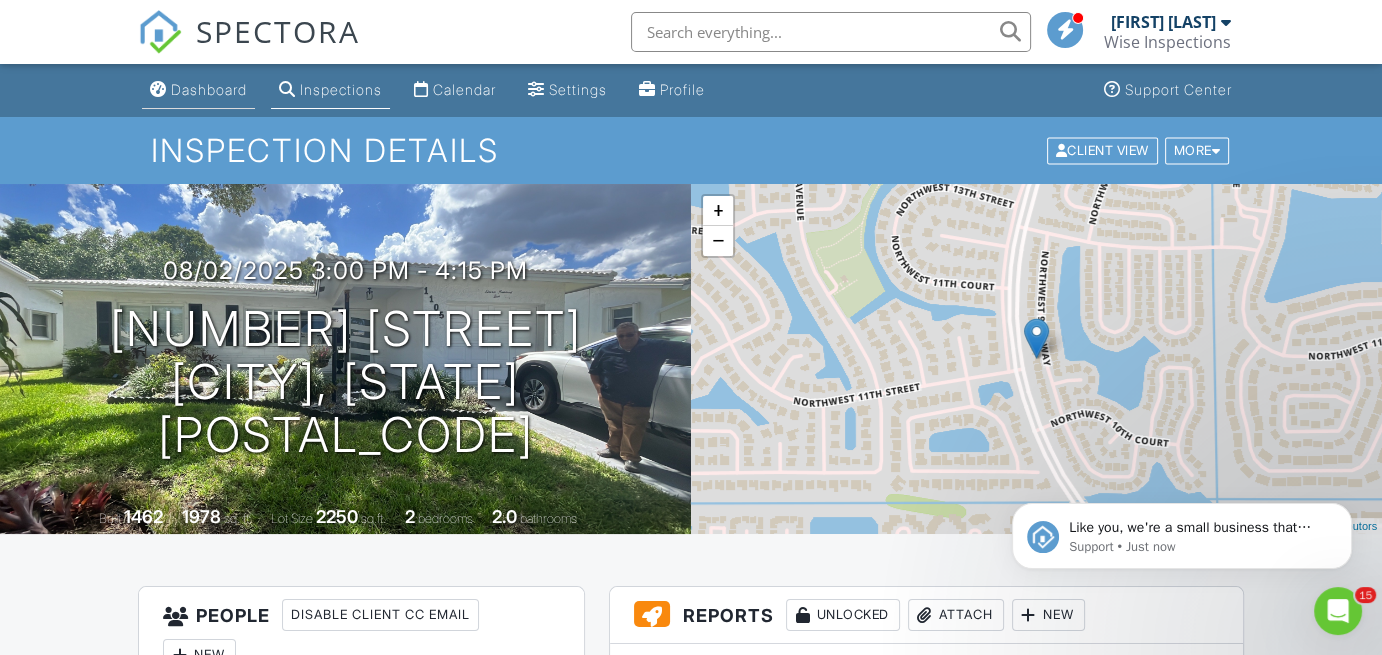 click on "Dashboard" at bounding box center (209, 89) 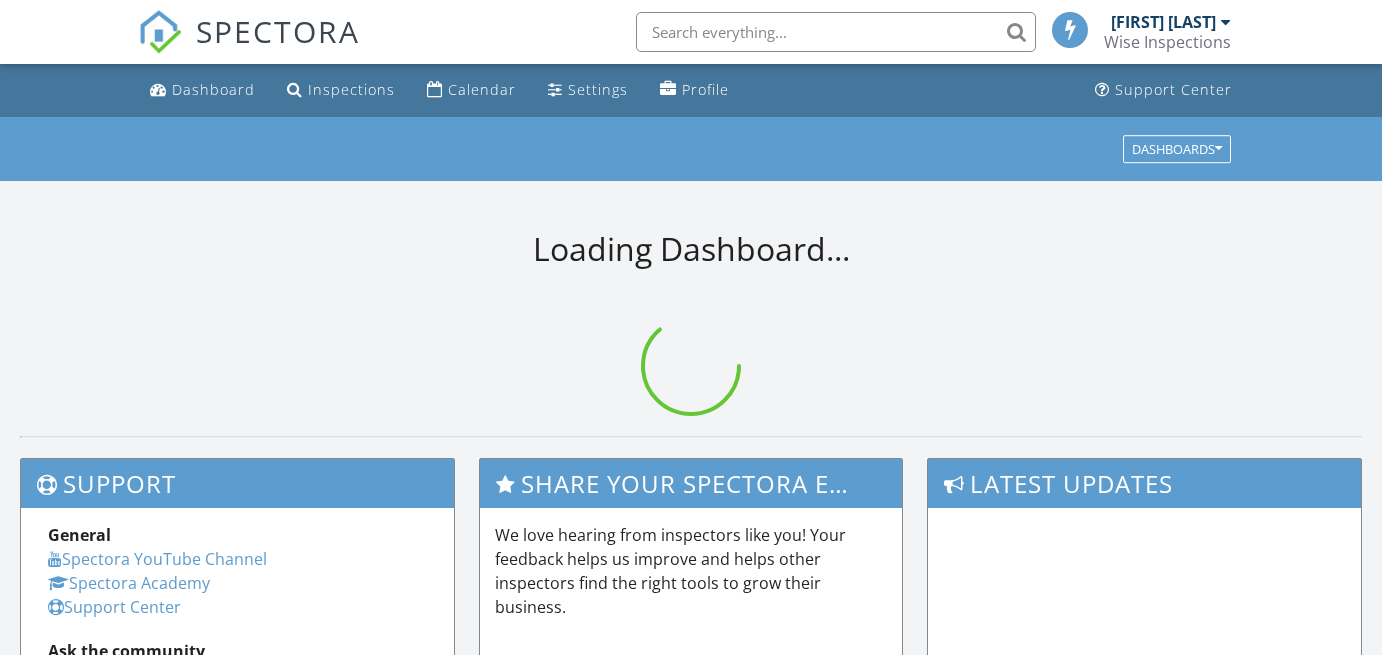 scroll, scrollTop: 0, scrollLeft: 0, axis: both 